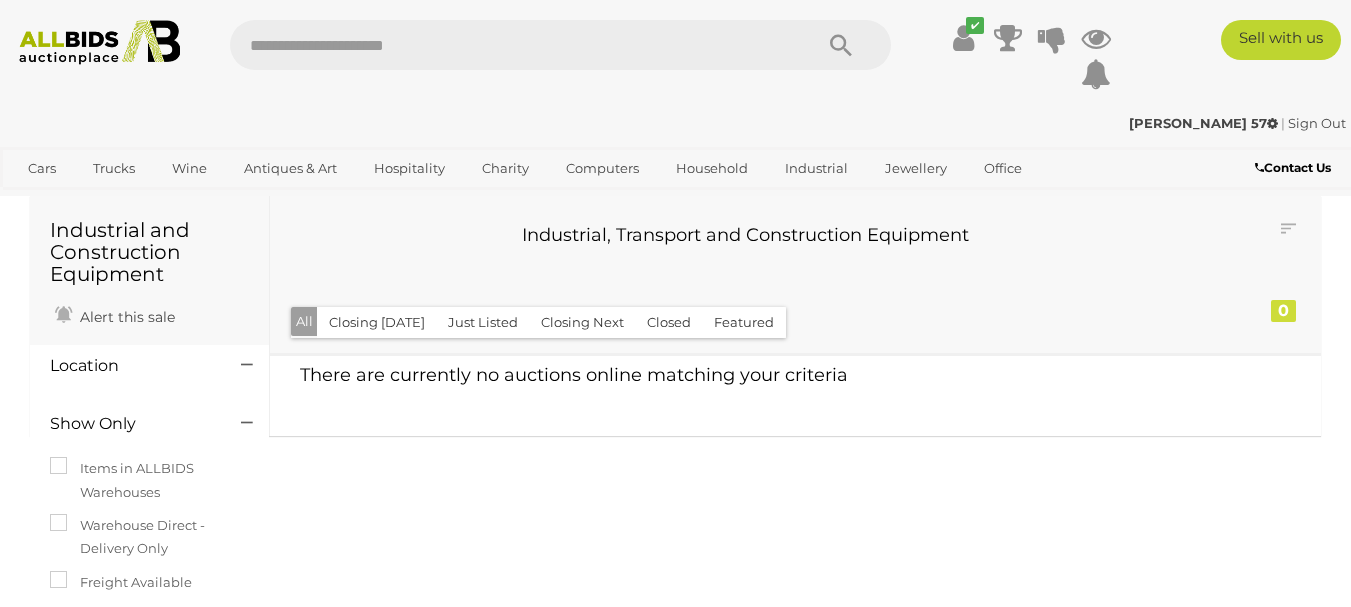 scroll, scrollTop: 0, scrollLeft: 0, axis: both 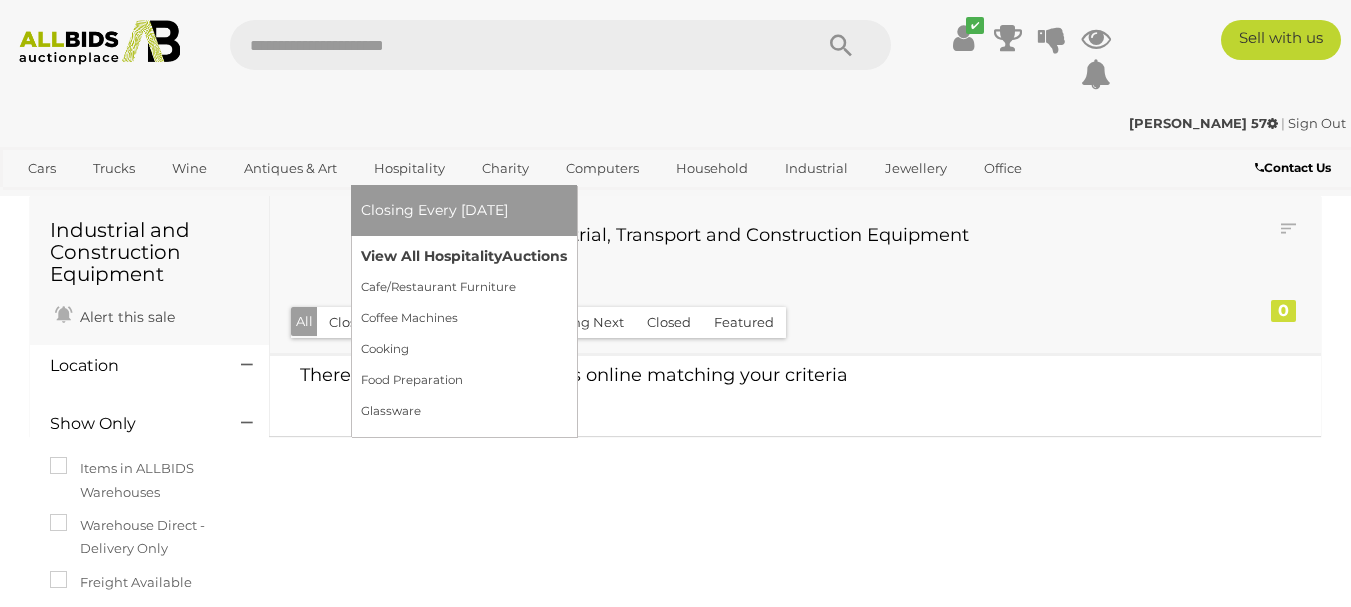 click on "View All Hospitality  Auctions" at bounding box center (464, 256) 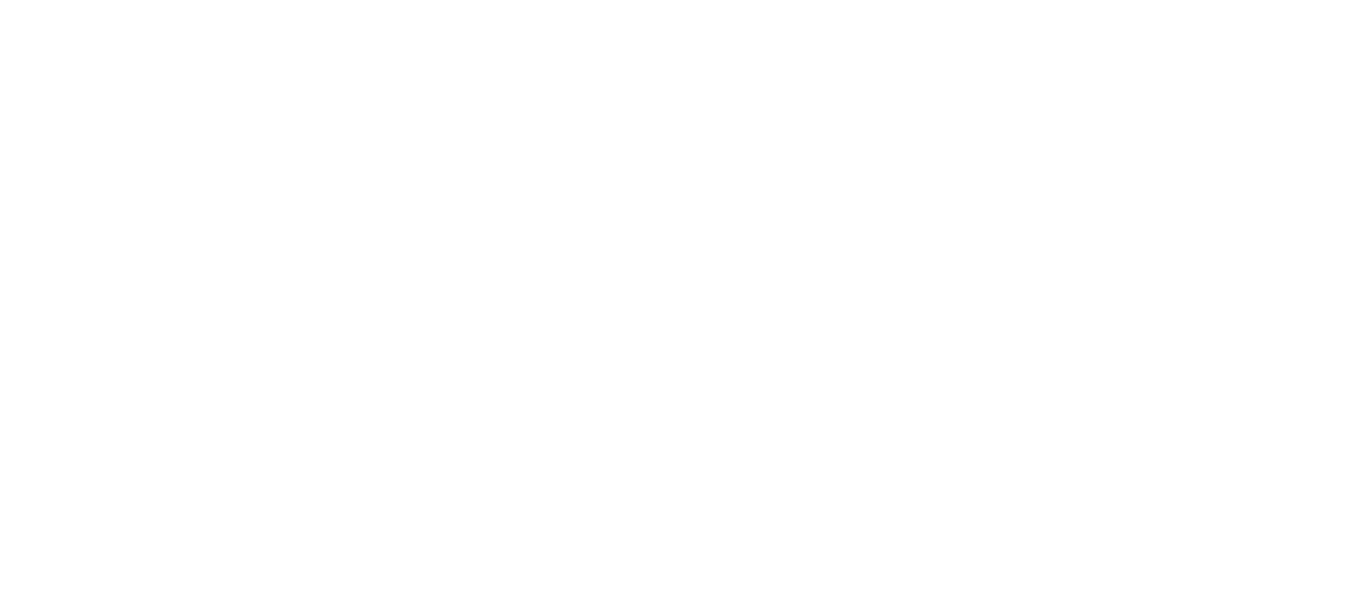 scroll, scrollTop: 0, scrollLeft: 0, axis: both 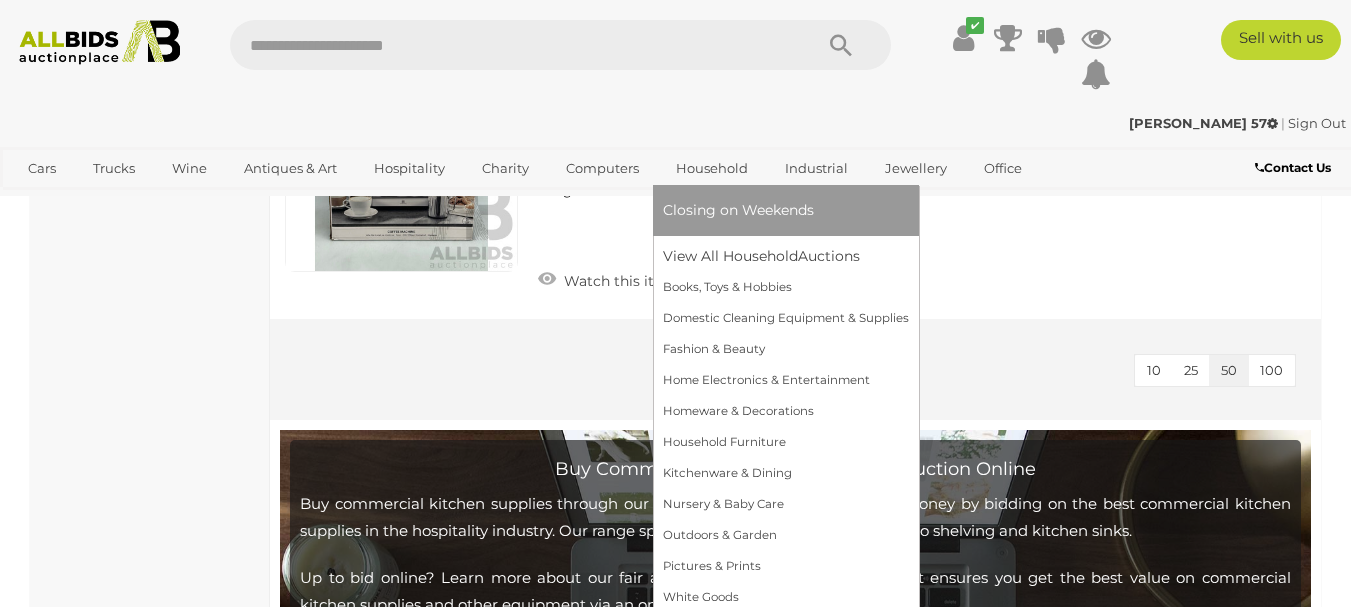 click on "Household" at bounding box center [712, 168] 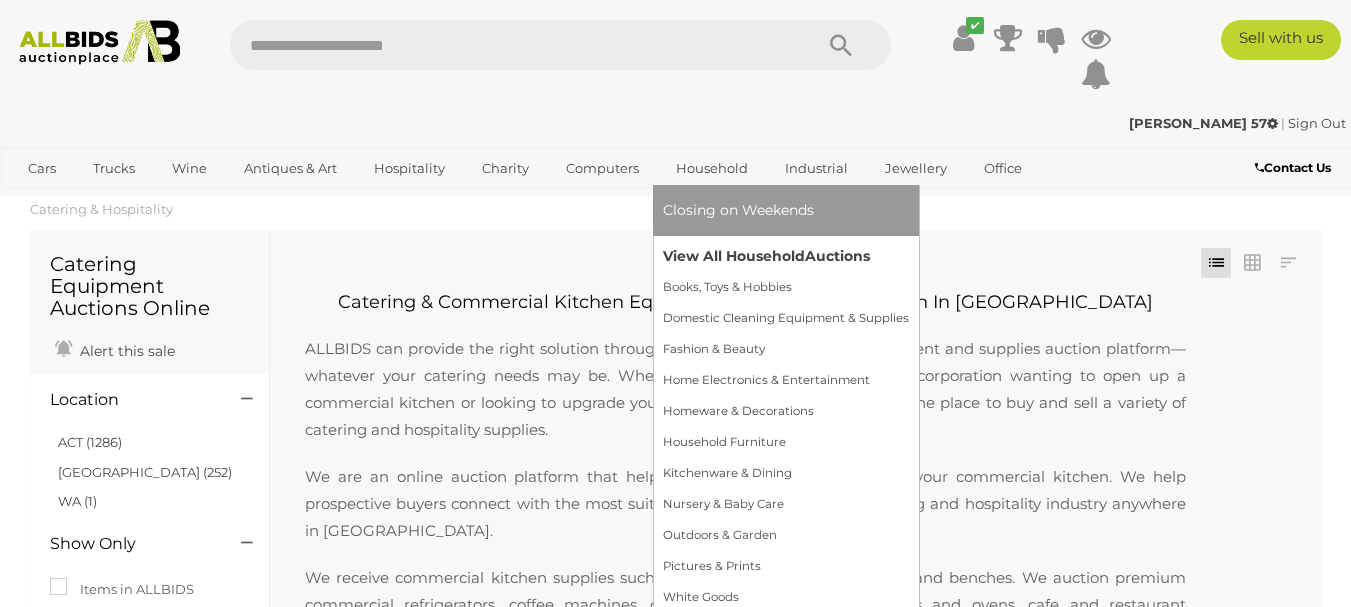 click on "View All Household  Auctions" at bounding box center [786, 256] 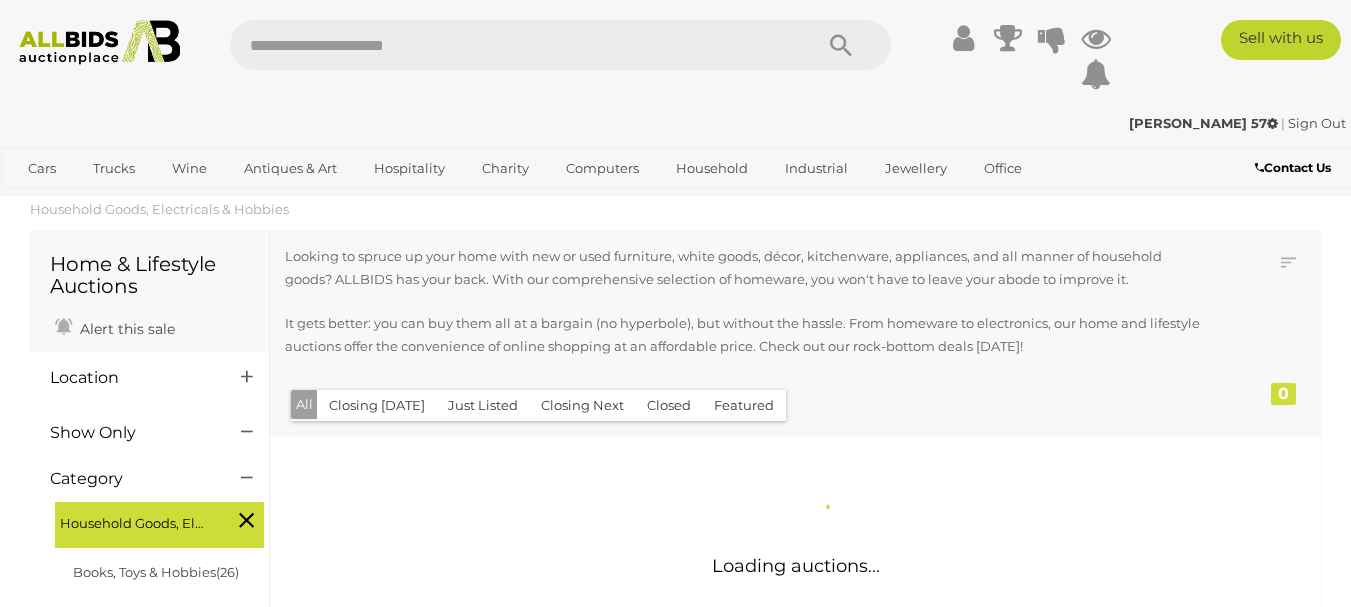 scroll, scrollTop: 0, scrollLeft: 0, axis: both 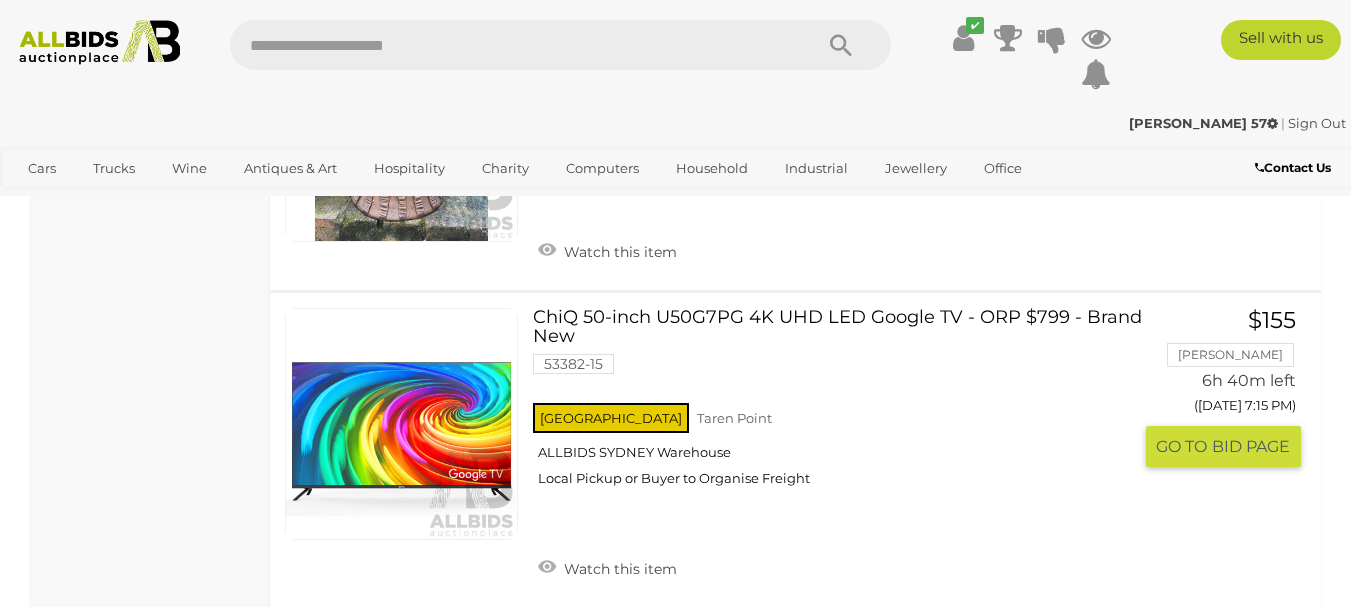 click at bounding box center [401, 424] 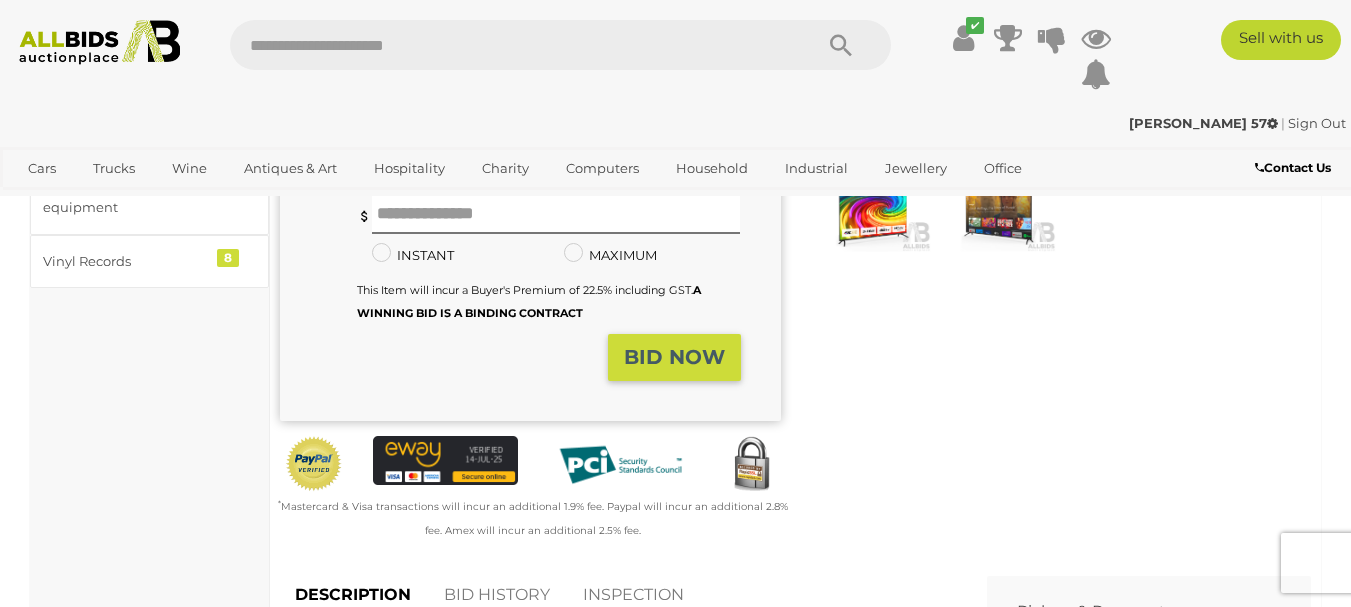 scroll, scrollTop: 200, scrollLeft: 0, axis: vertical 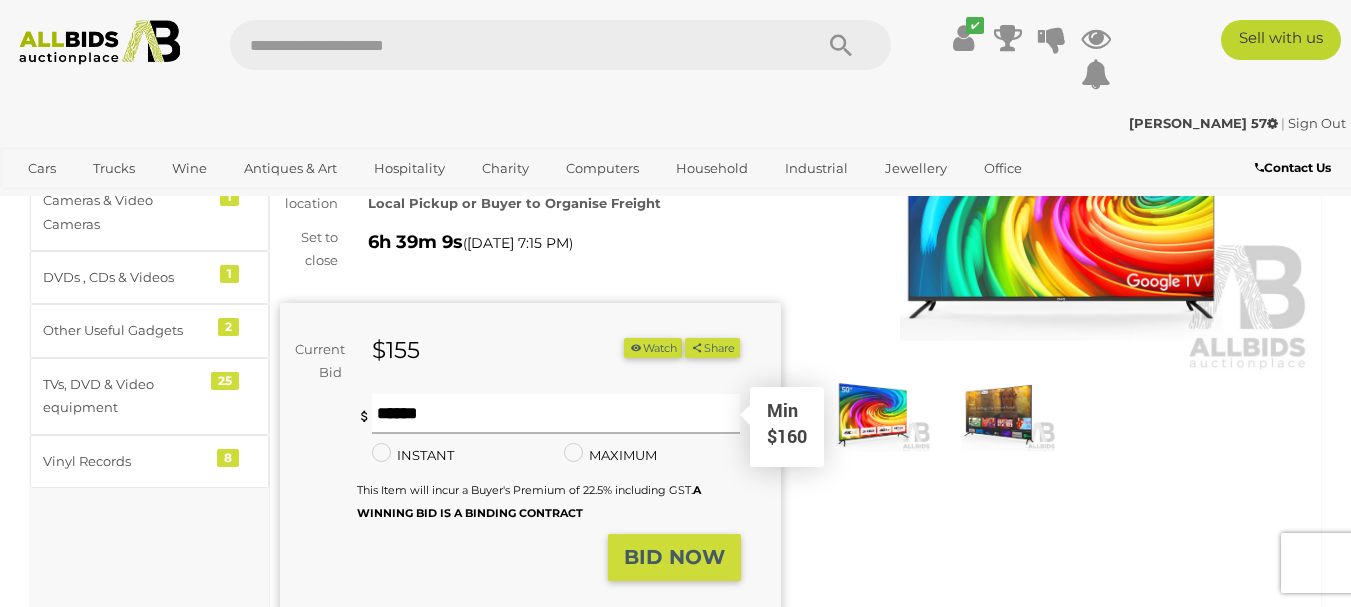 click at bounding box center (556, 414) 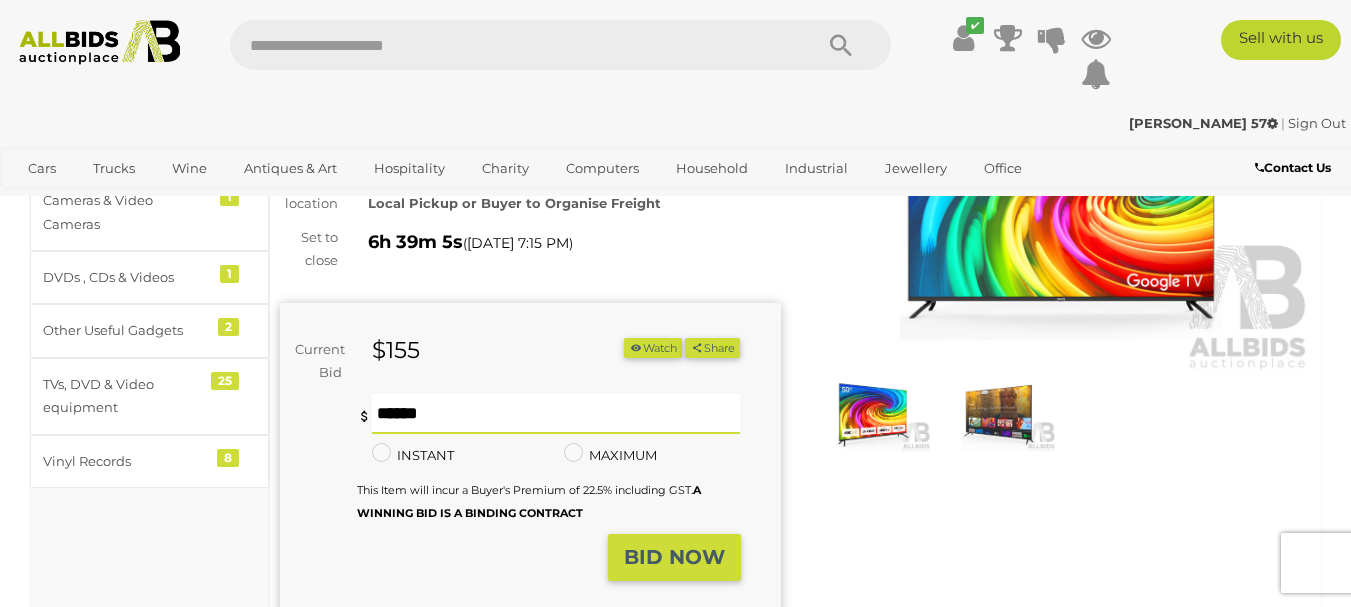 type on "***" 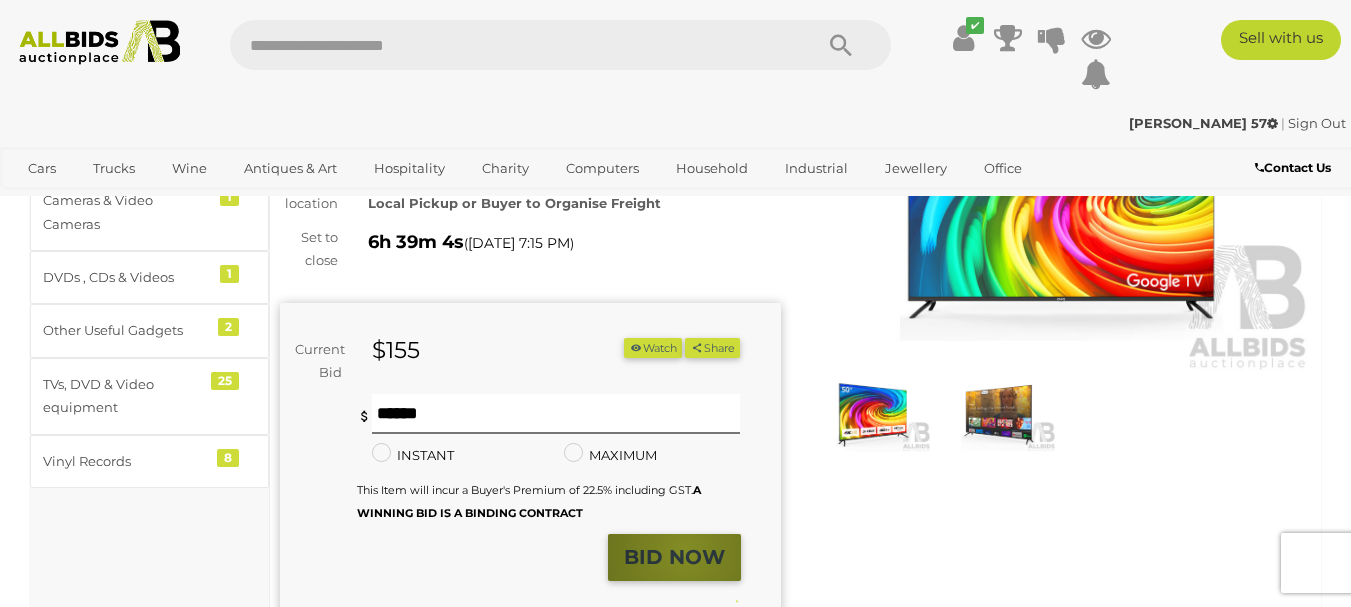 click on "BID NOW" at bounding box center [674, 557] 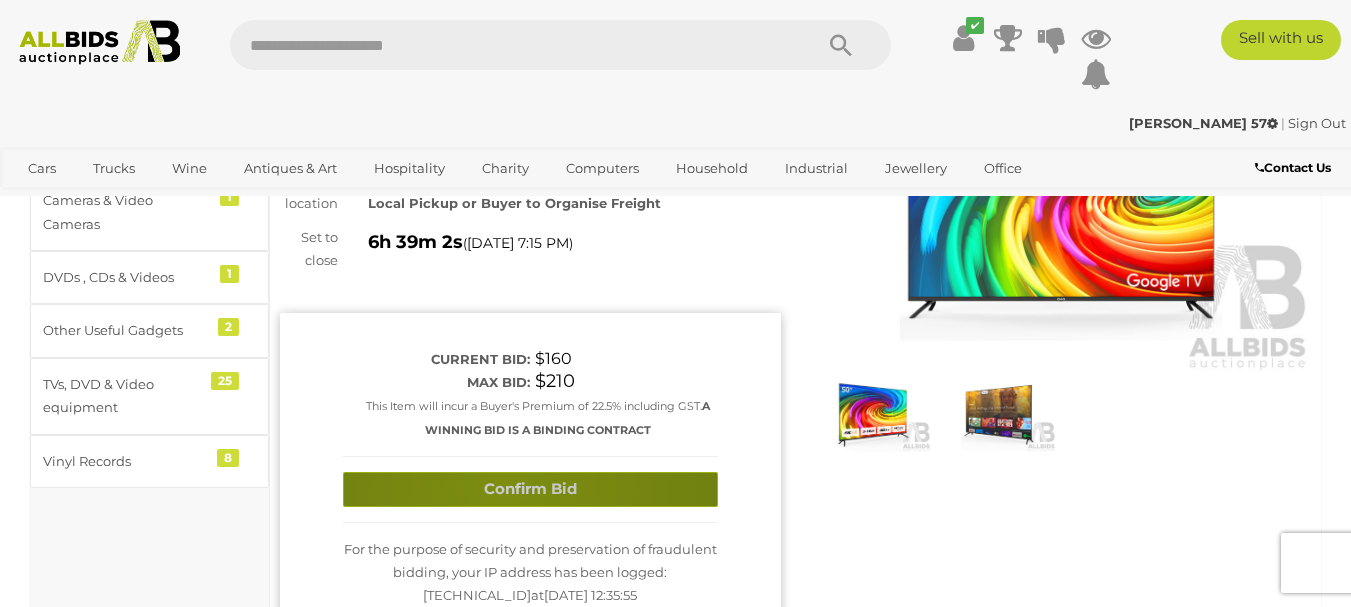 click on "Confirm Bid" at bounding box center (530, 489) 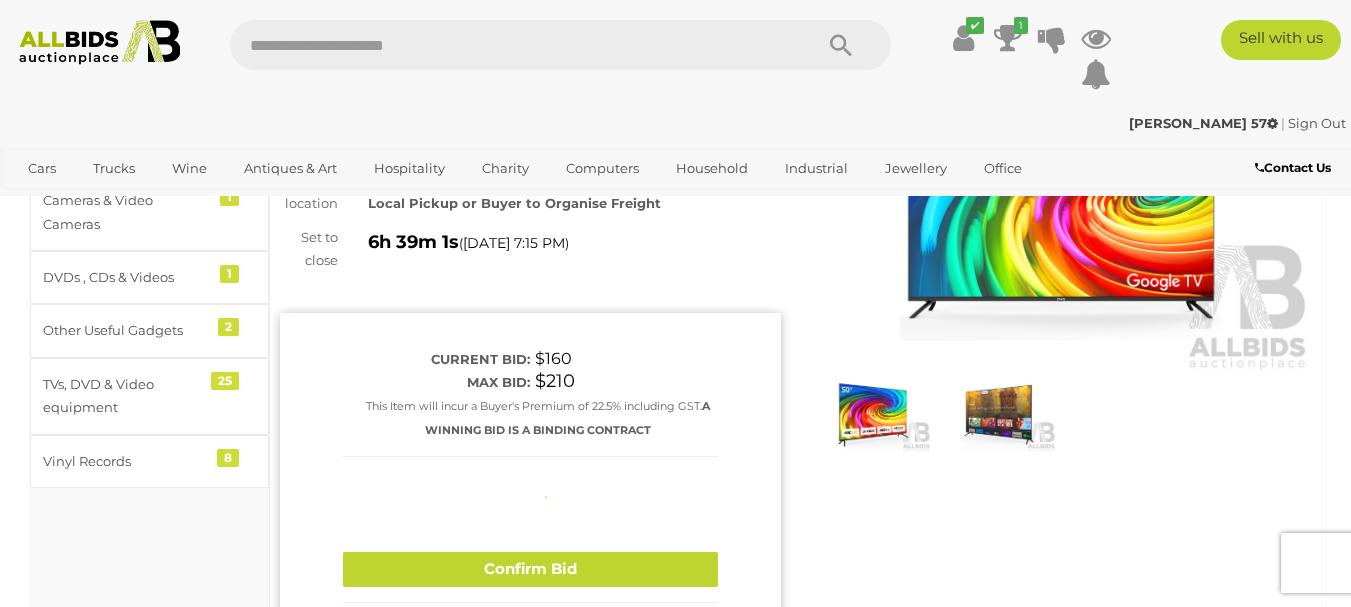 type 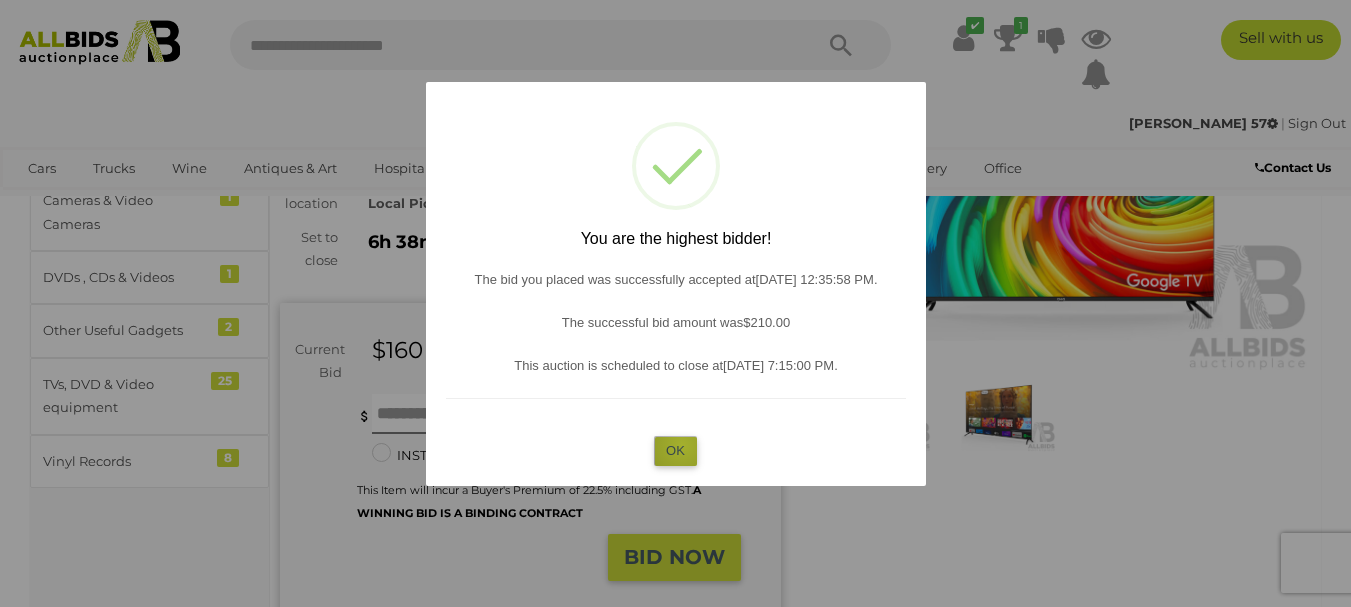 click on "OK" at bounding box center (675, 450) 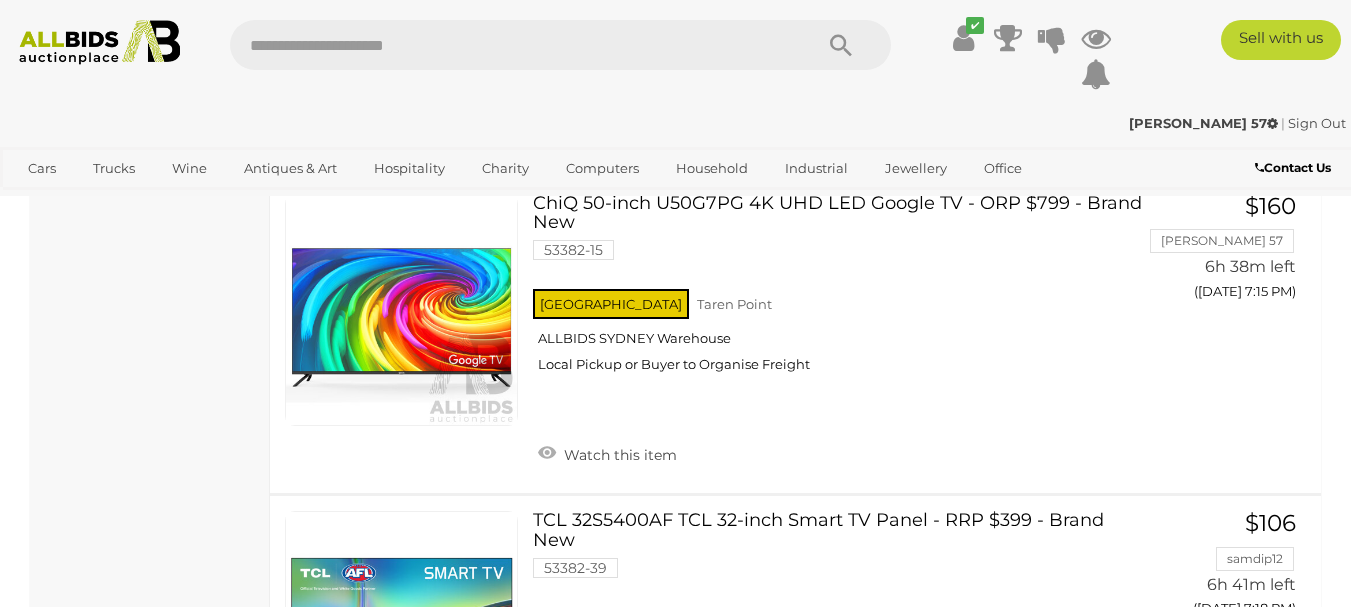 scroll, scrollTop: 3098, scrollLeft: 0, axis: vertical 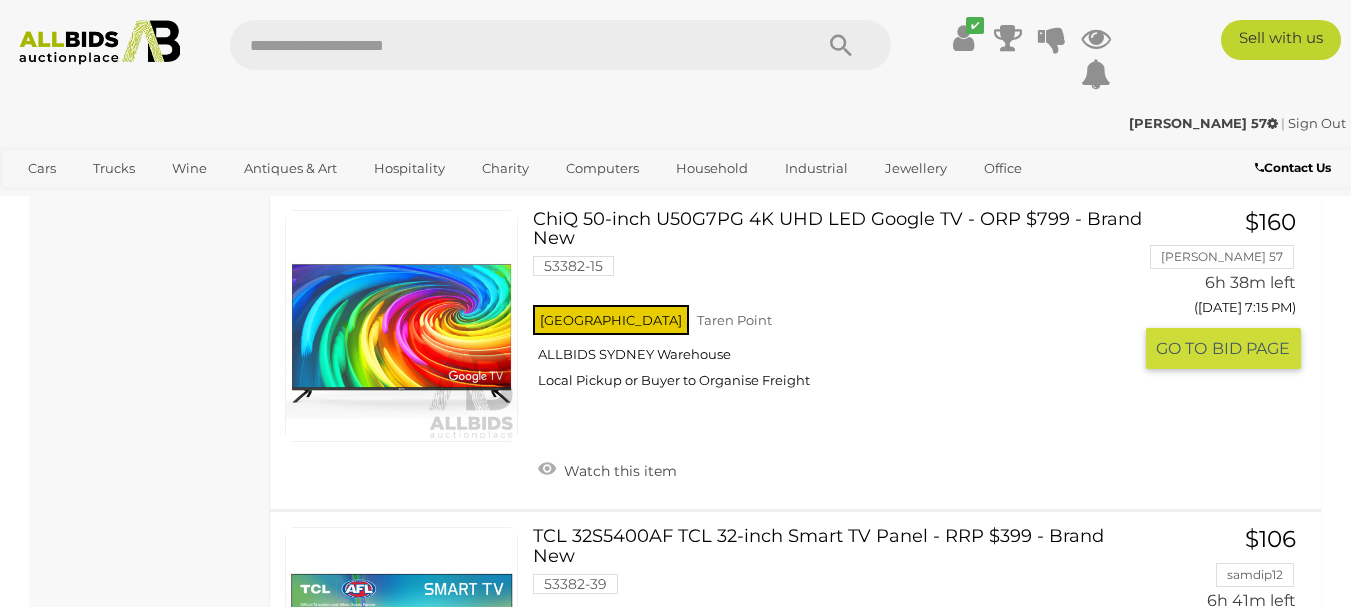 click at bounding box center (401, 326) 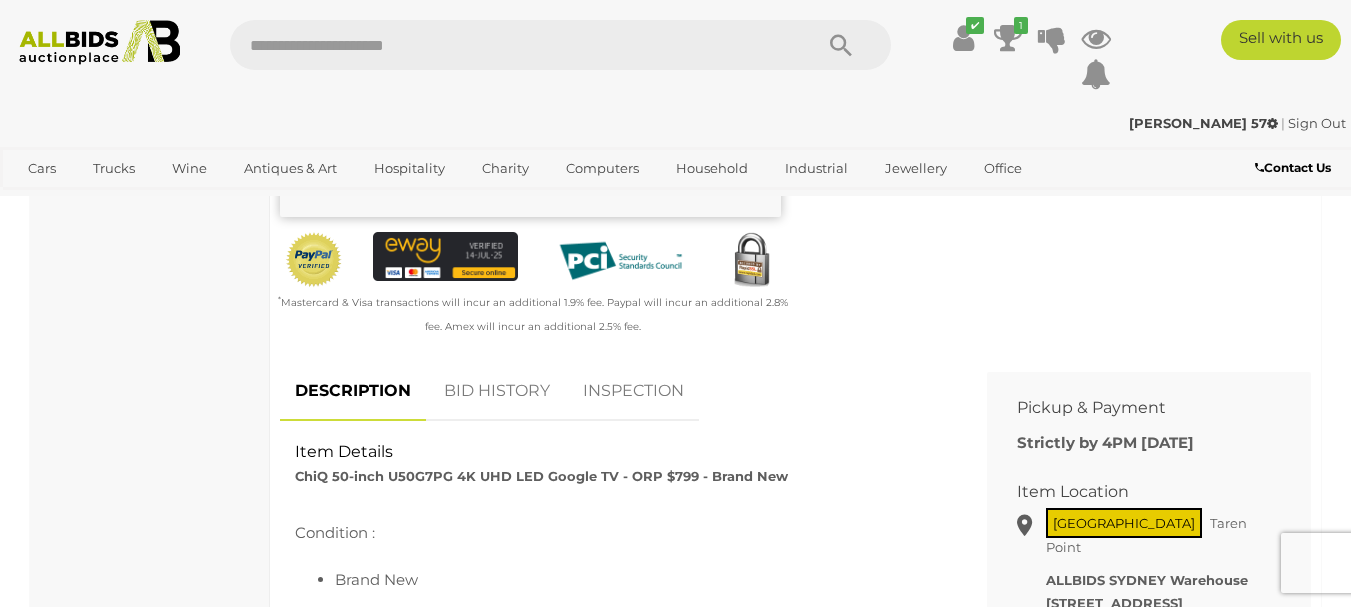 scroll, scrollTop: 600, scrollLeft: 0, axis: vertical 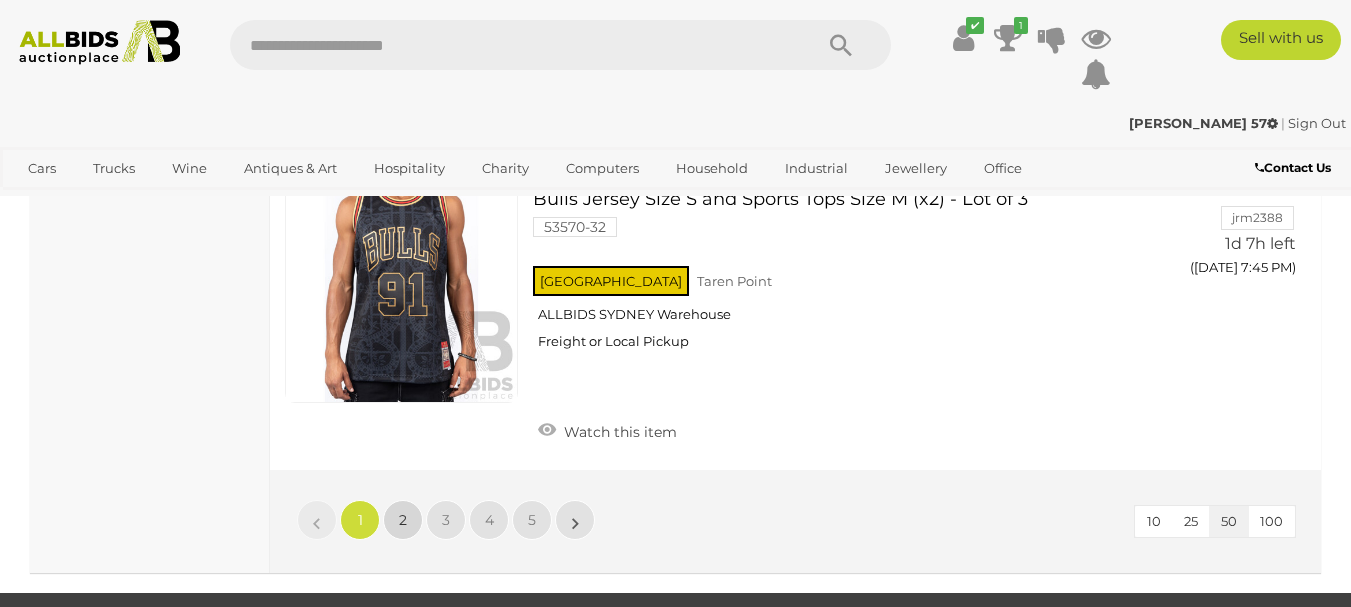 click on "2" at bounding box center [403, 520] 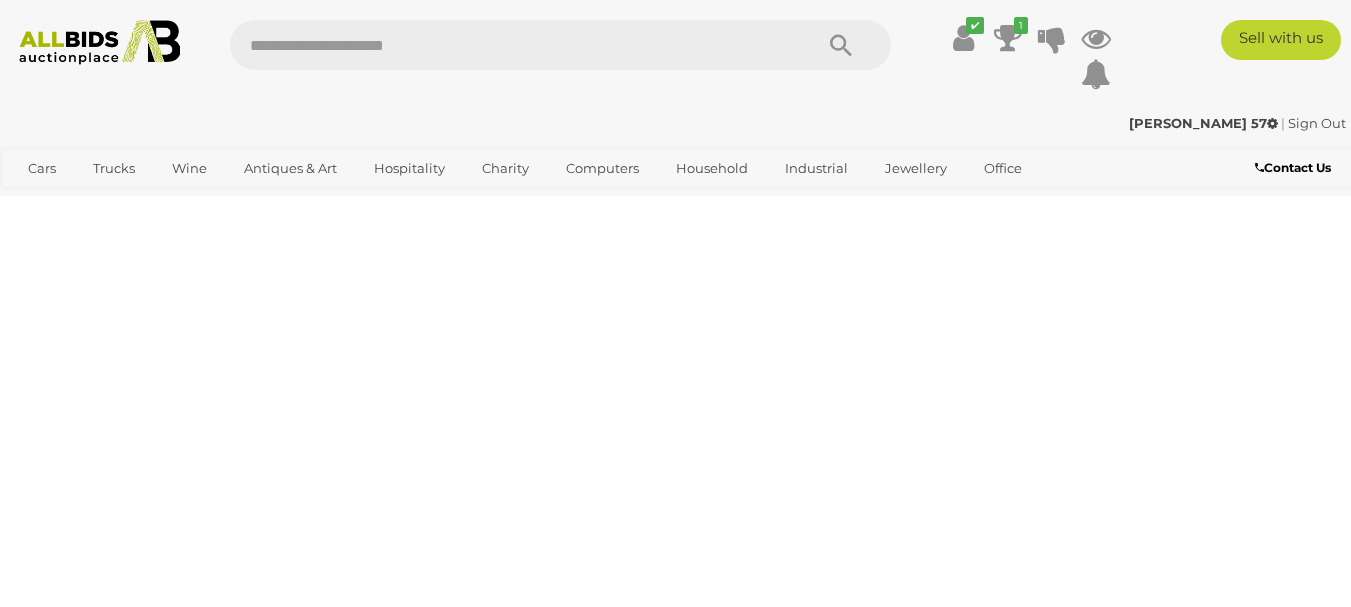 scroll, scrollTop: 269, scrollLeft: 0, axis: vertical 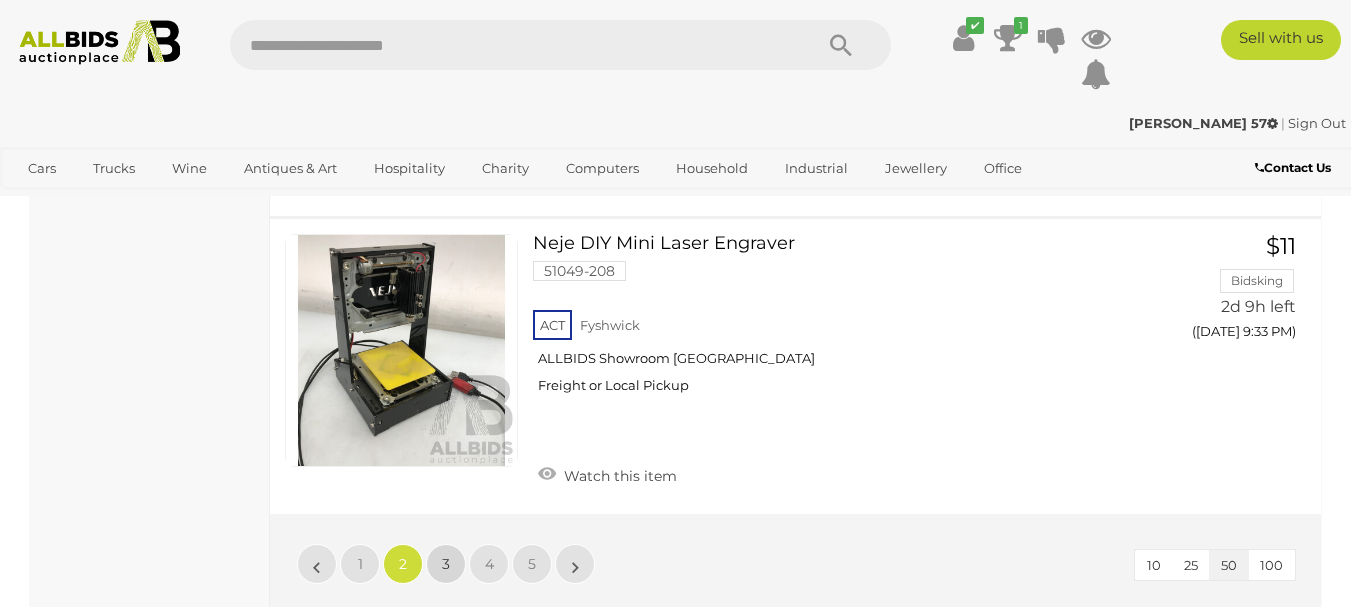 click on "3" at bounding box center (446, 564) 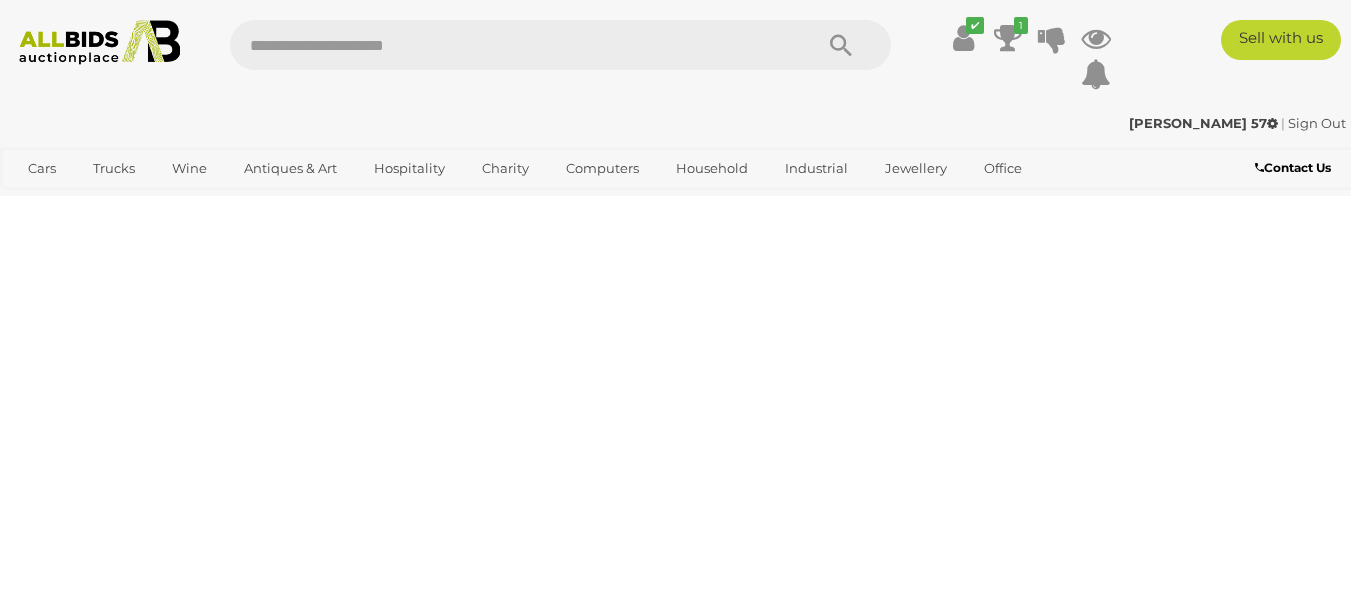 scroll, scrollTop: 269, scrollLeft: 0, axis: vertical 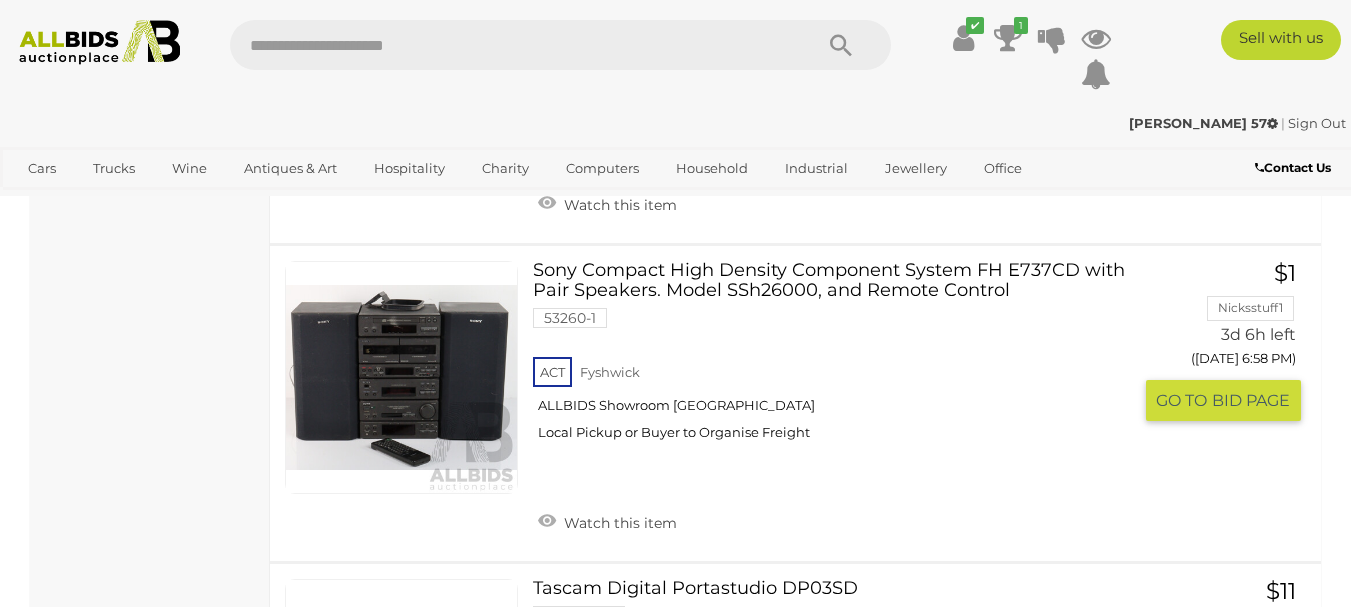 click at bounding box center [401, 377] 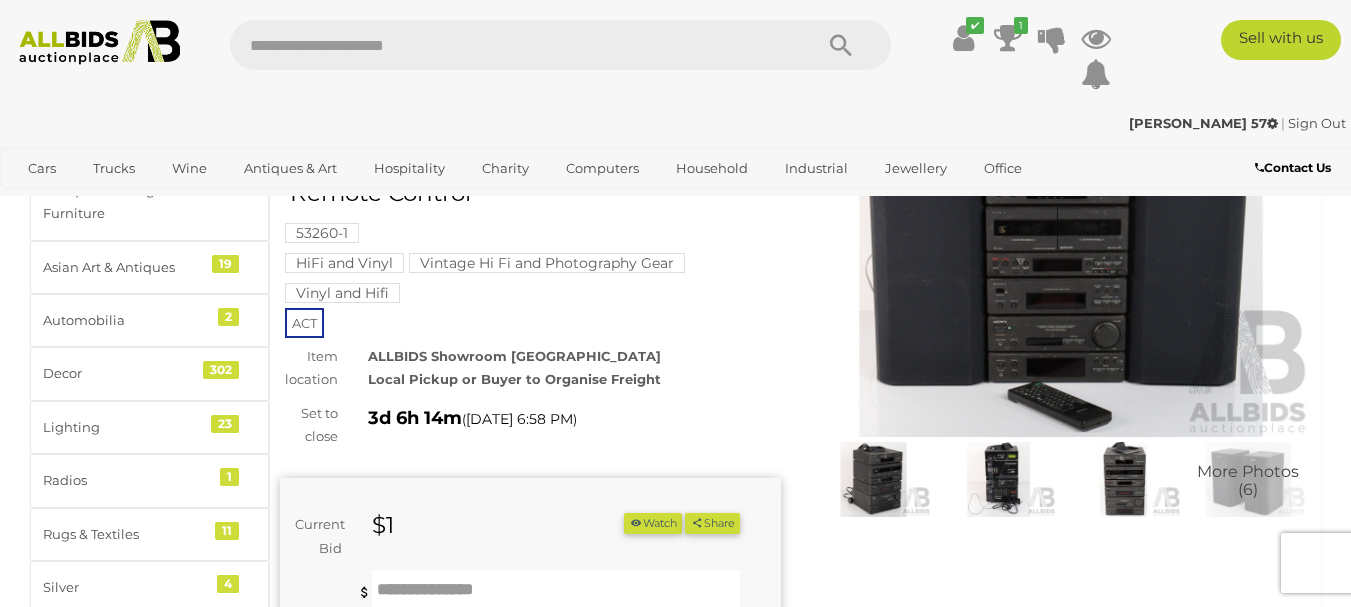 scroll, scrollTop: 100, scrollLeft: 0, axis: vertical 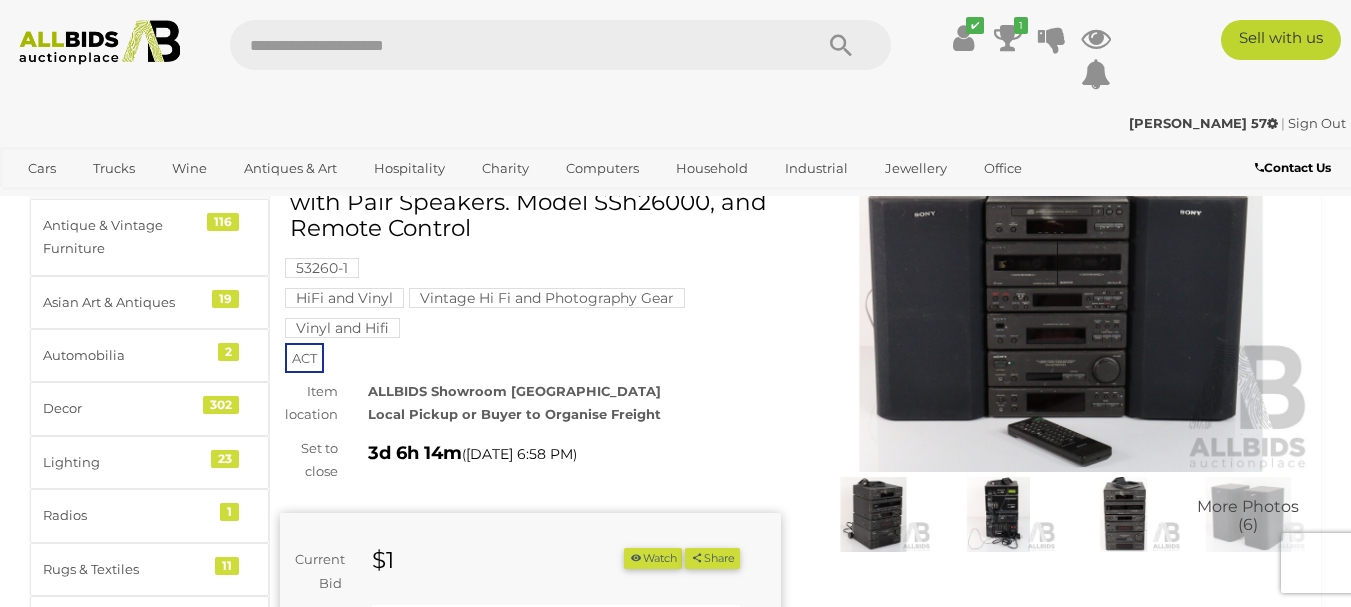click at bounding box center (1061, 311) 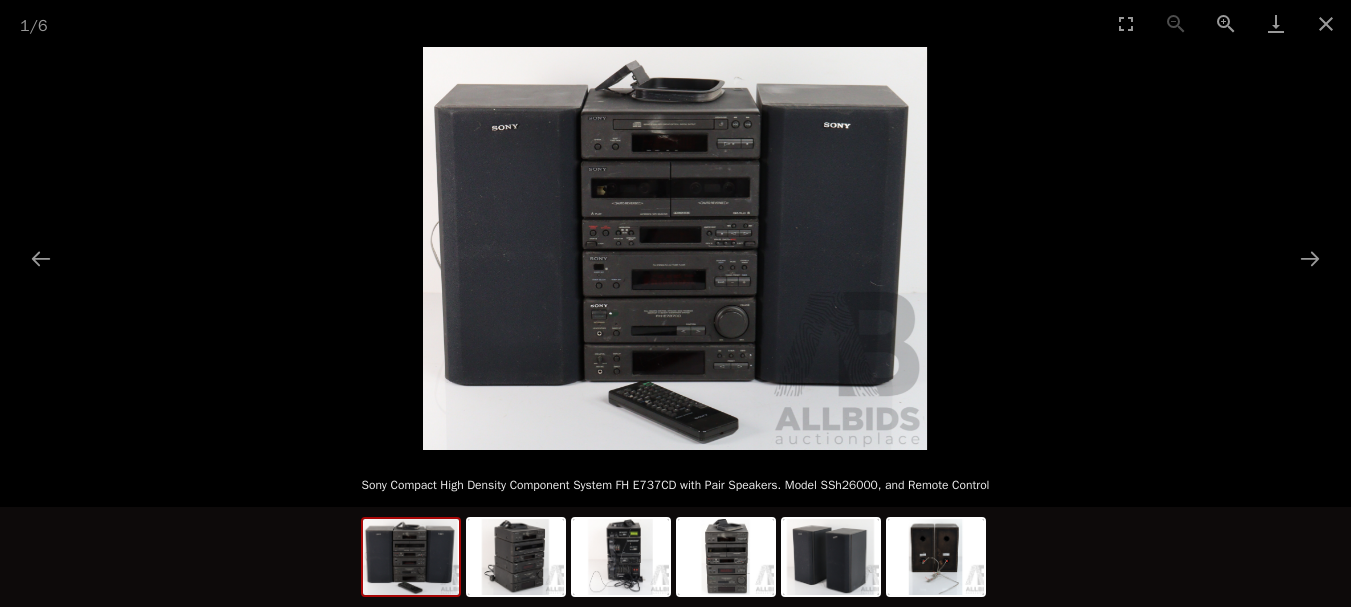 click at bounding box center (675, 248) 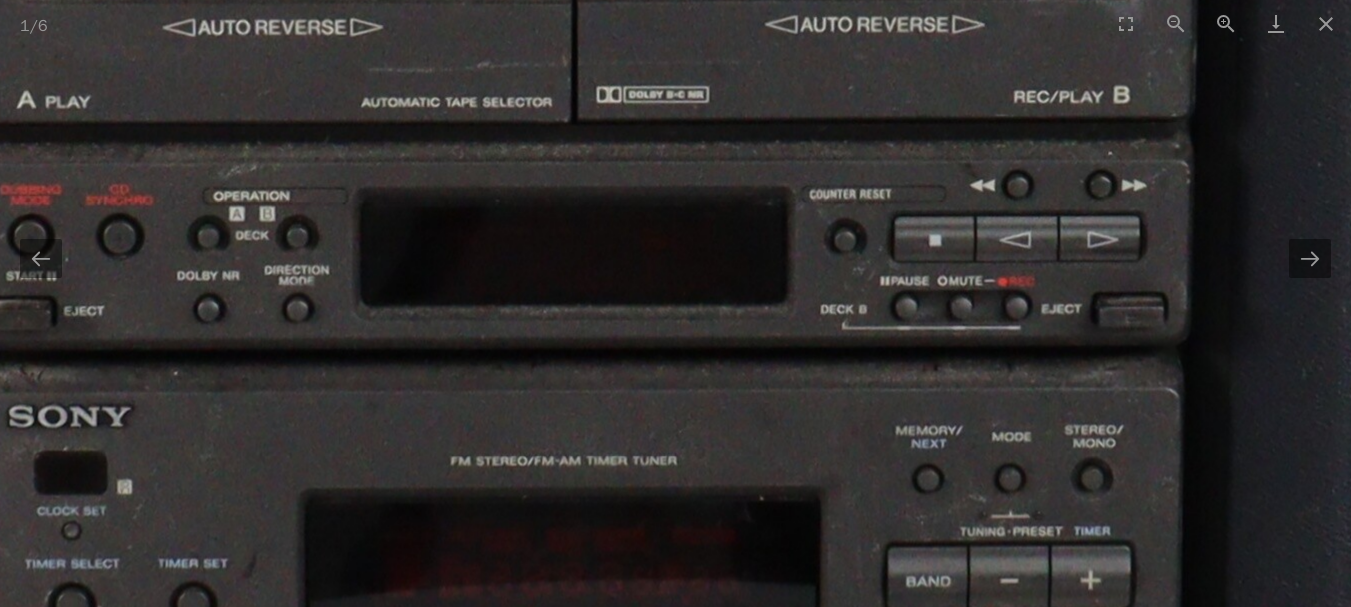 scroll, scrollTop: 0, scrollLeft: 0, axis: both 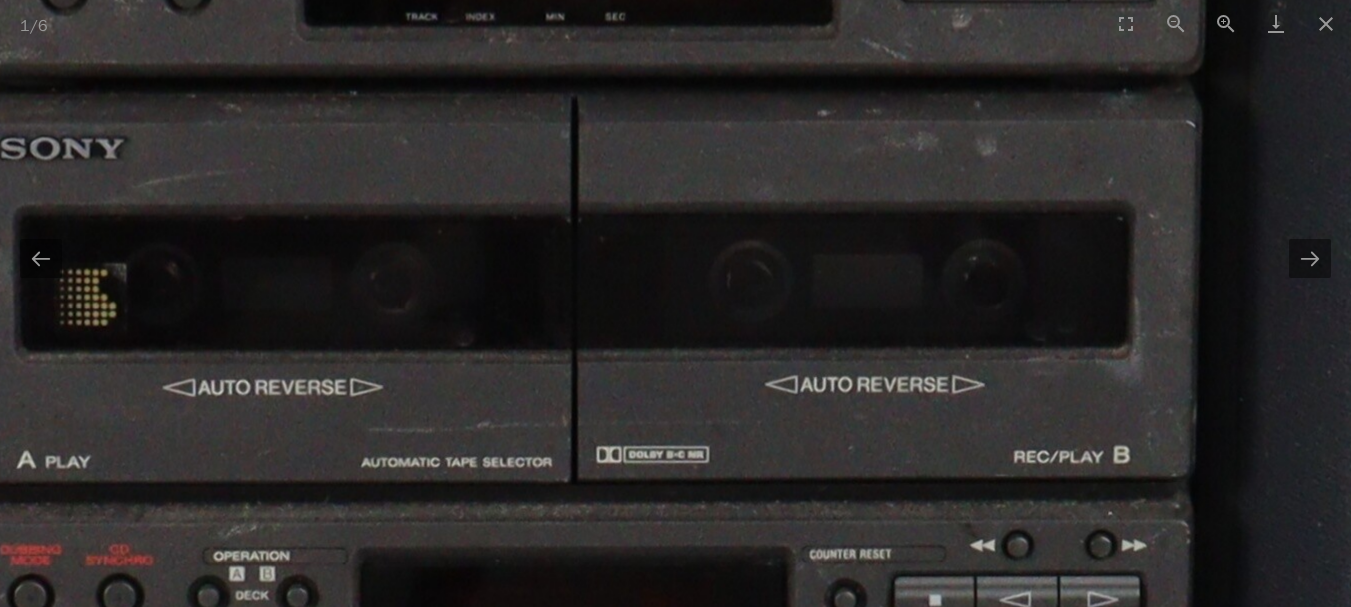 drag, startPoint x: 572, startPoint y: 123, endPoint x: 567, endPoint y: 554, distance: 431.029 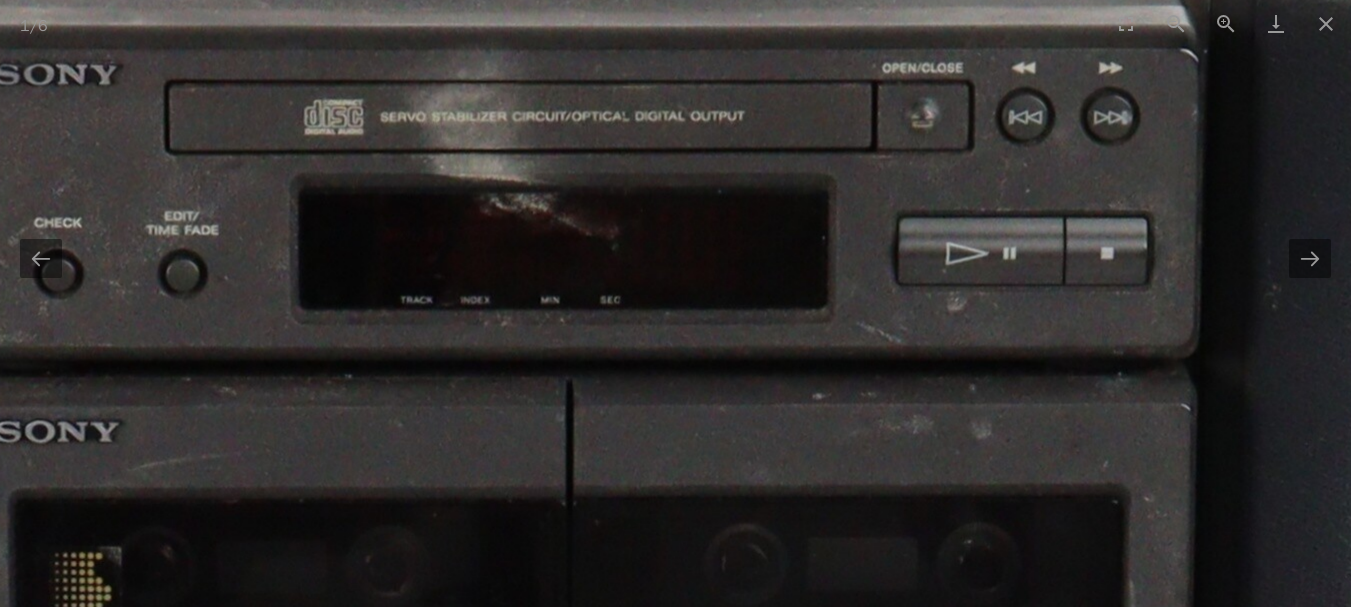 scroll, scrollTop: 0, scrollLeft: 0, axis: both 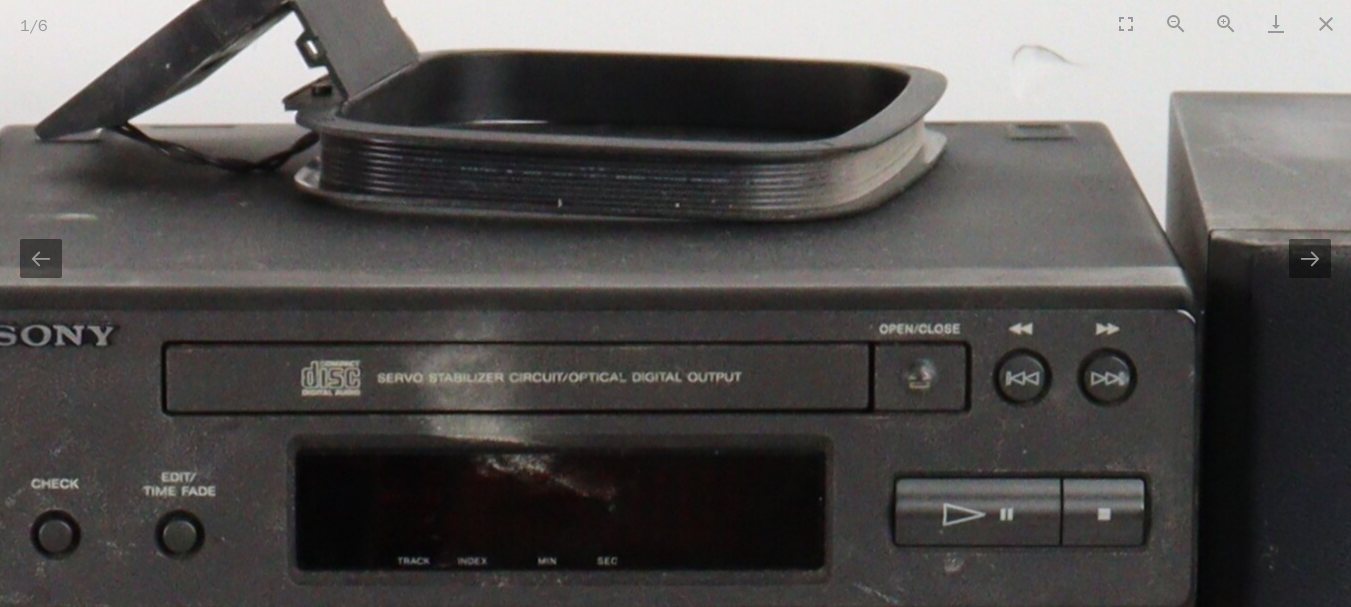 drag, startPoint x: 665, startPoint y: 249, endPoint x: 666, endPoint y: 510, distance: 261.00192 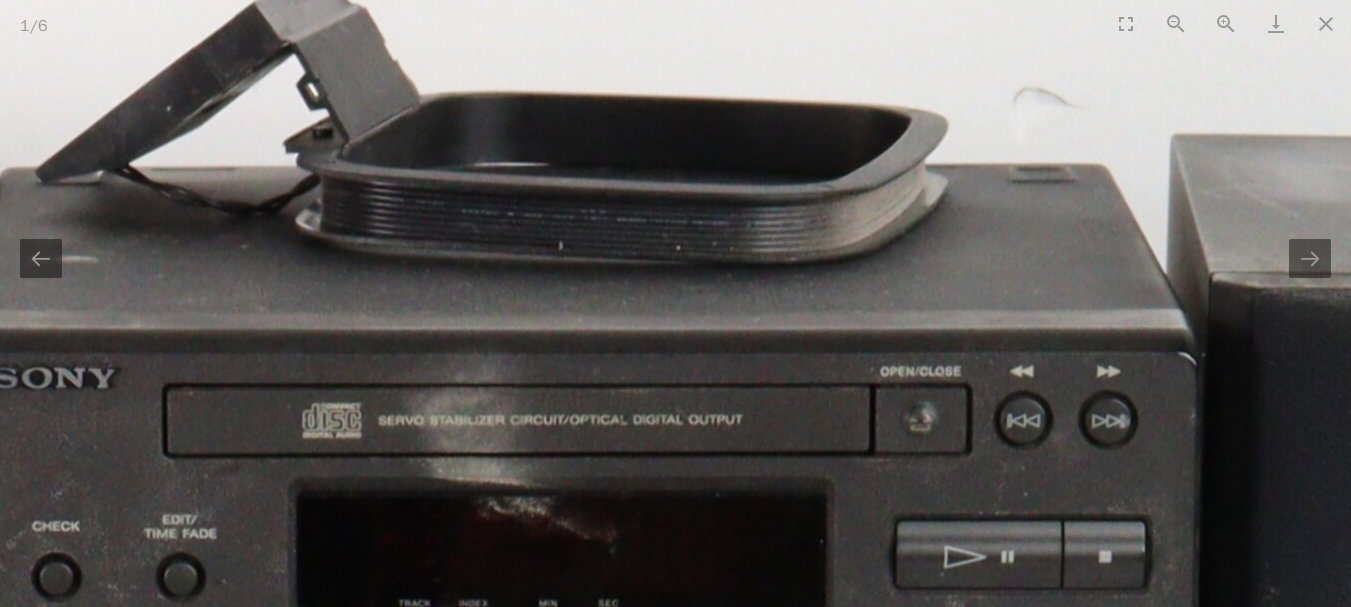 scroll, scrollTop: 0, scrollLeft: 0, axis: both 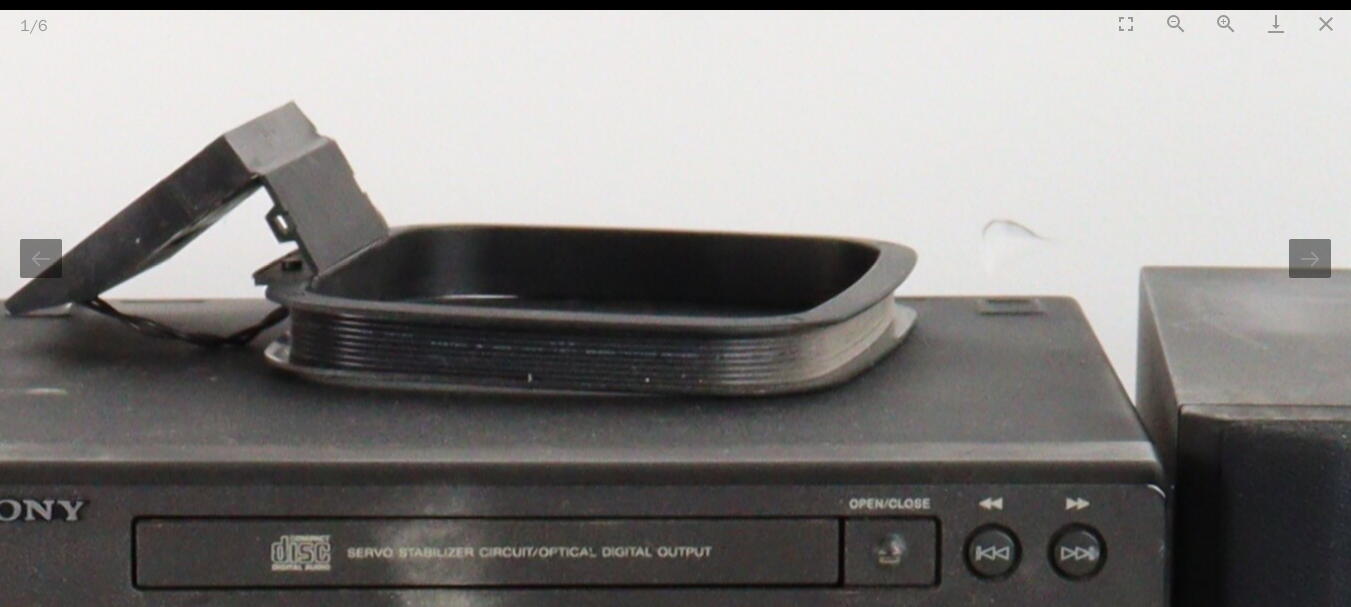 drag, startPoint x: 703, startPoint y: 312, endPoint x: 675, endPoint y: 492, distance: 182.16476 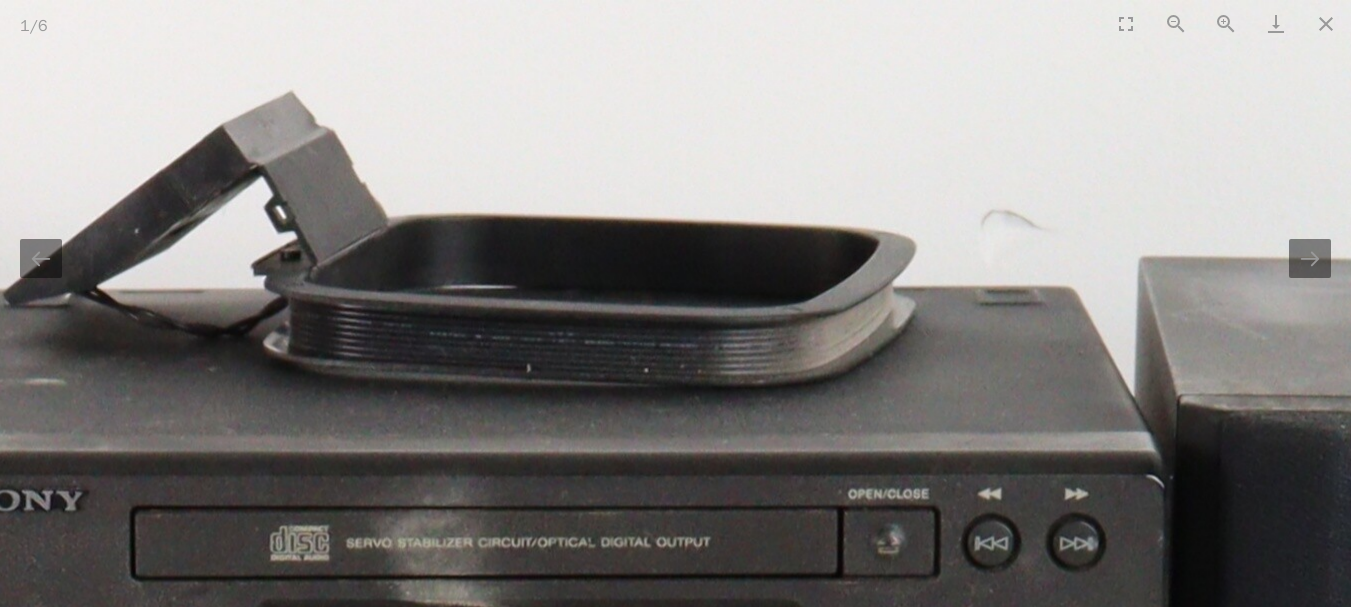 scroll, scrollTop: 0, scrollLeft: 0, axis: both 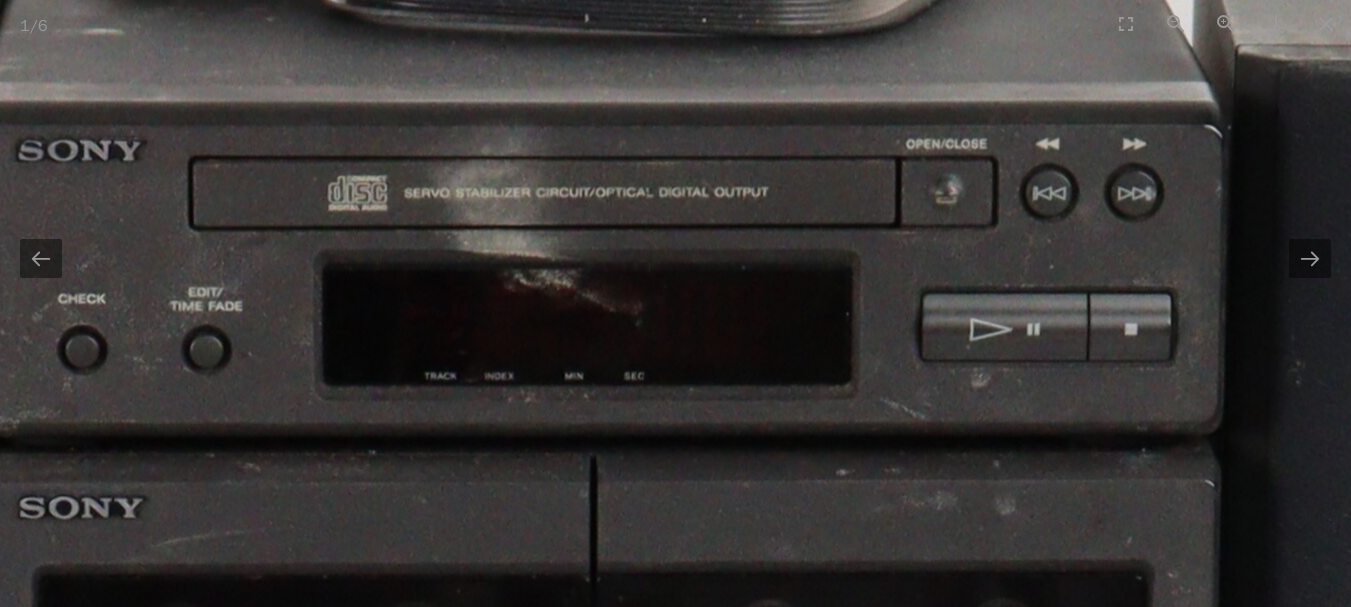 drag, startPoint x: 644, startPoint y: 538, endPoint x: 702, endPoint y: 188, distance: 354.77316 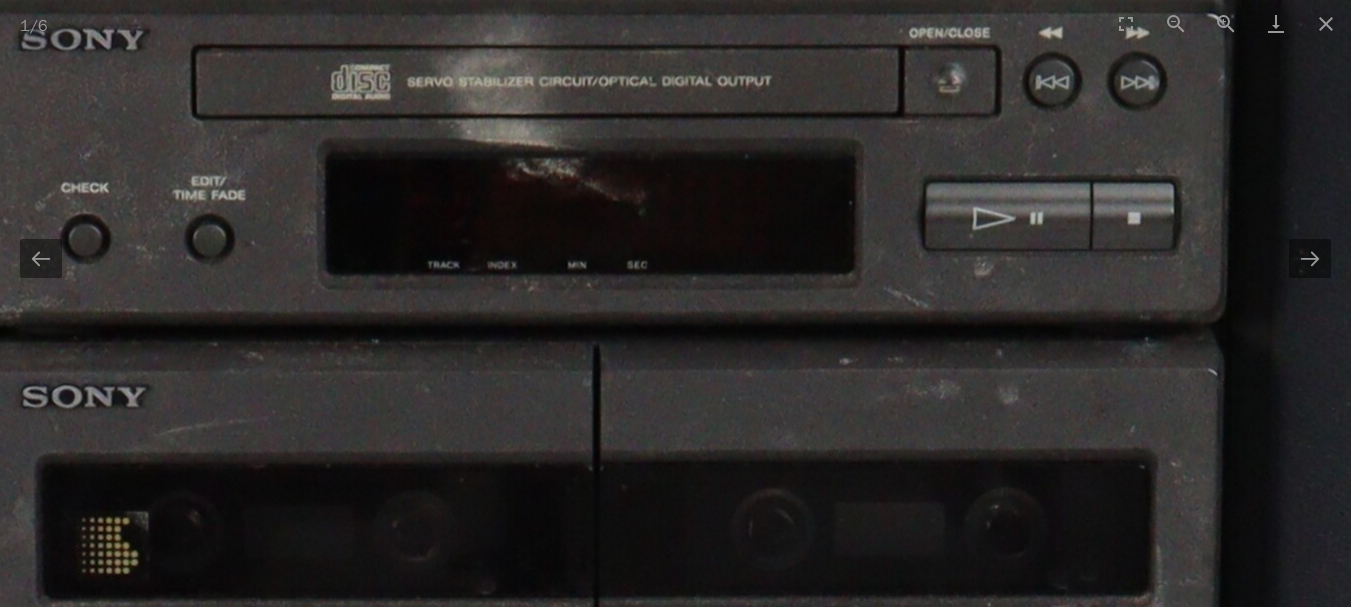scroll, scrollTop: 0, scrollLeft: 0, axis: both 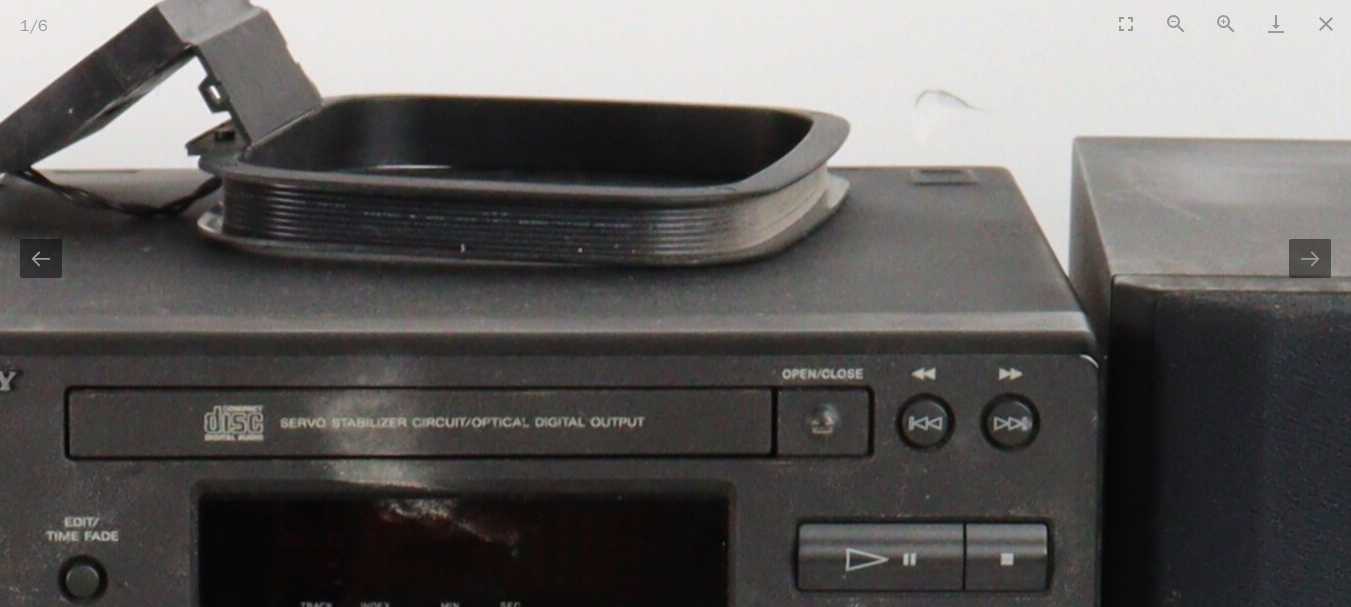 drag, startPoint x: 835, startPoint y: 305, endPoint x: 708, endPoint y: 646, distance: 363.88184 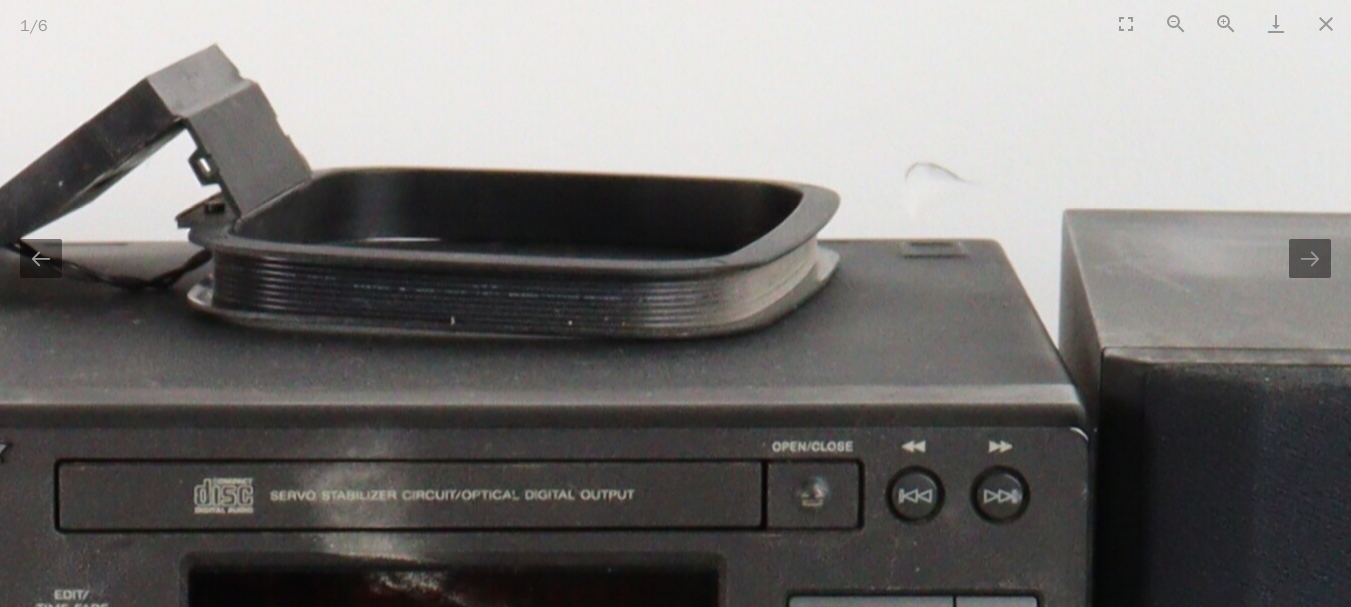scroll, scrollTop: 400, scrollLeft: 0, axis: vertical 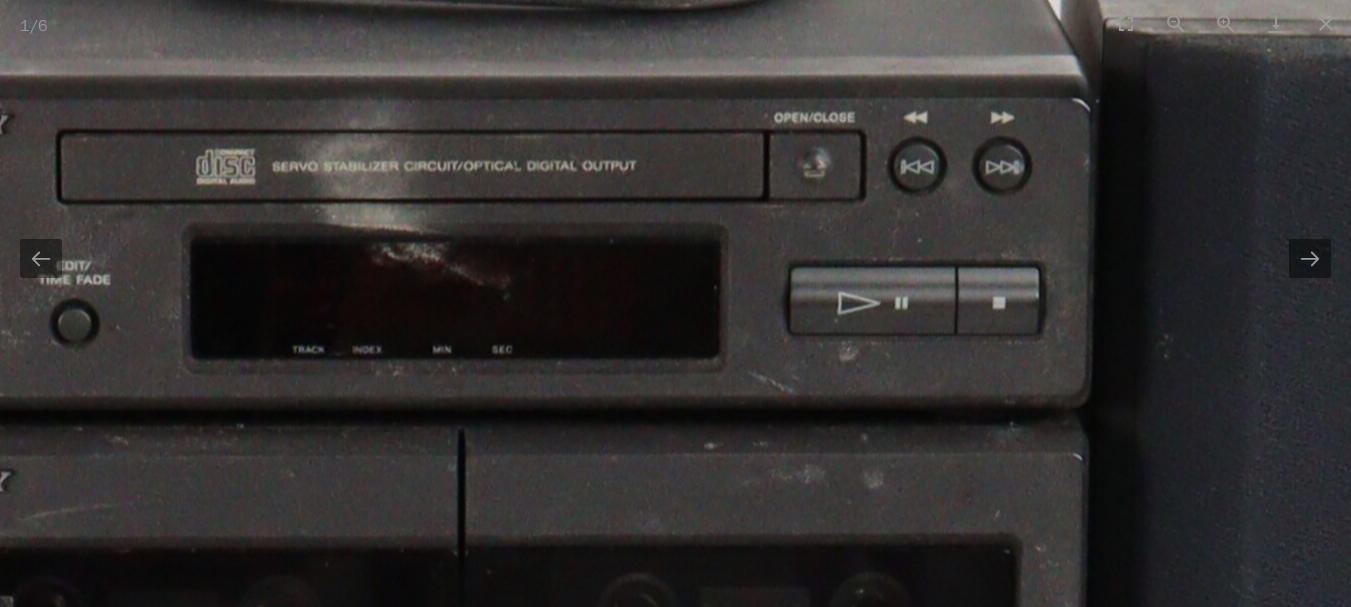 drag, startPoint x: 808, startPoint y: 346, endPoint x: 810, endPoint y: 16, distance: 330.00607 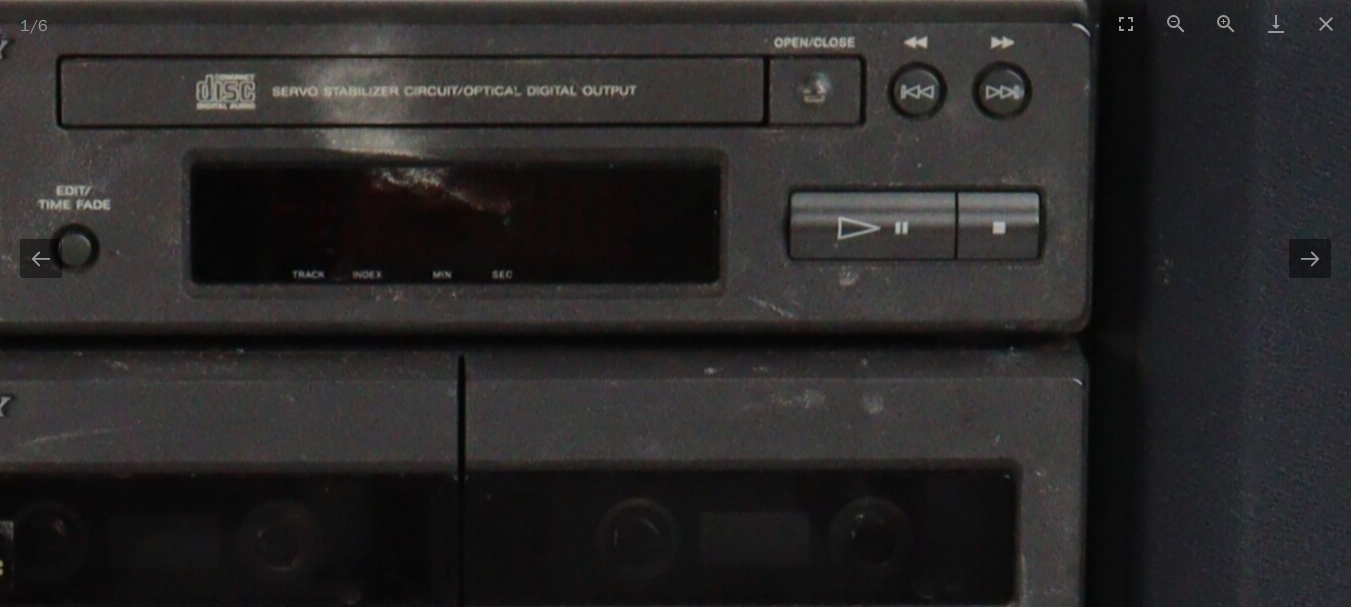 scroll, scrollTop: 0, scrollLeft: 0, axis: both 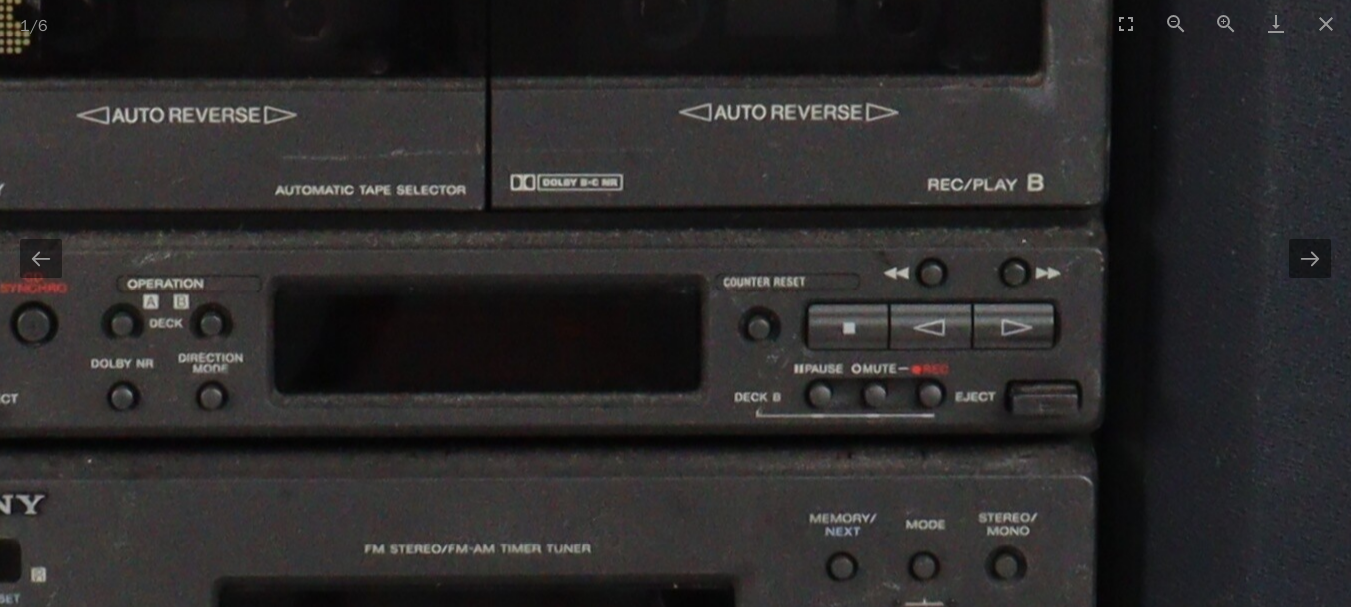 drag, startPoint x: 759, startPoint y: 506, endPoint x: 786, endPoint y: -32, distance: 538.67706 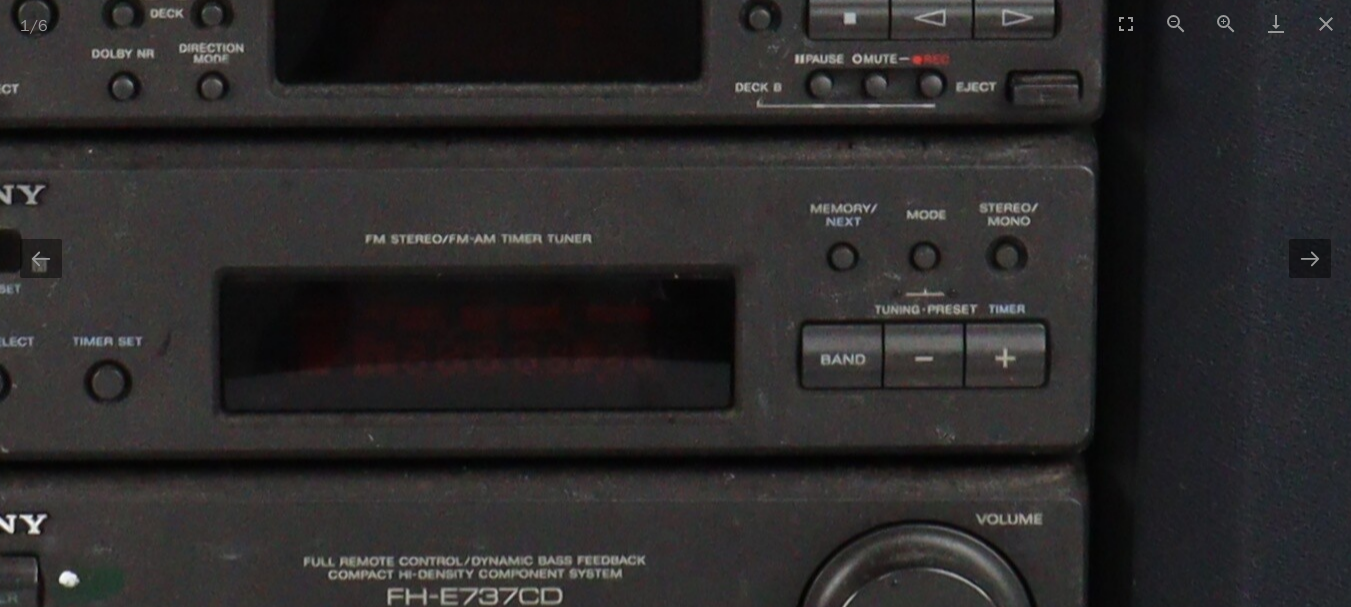 scroll, scrollTop: 0, scrollLeft: 0, axis: both 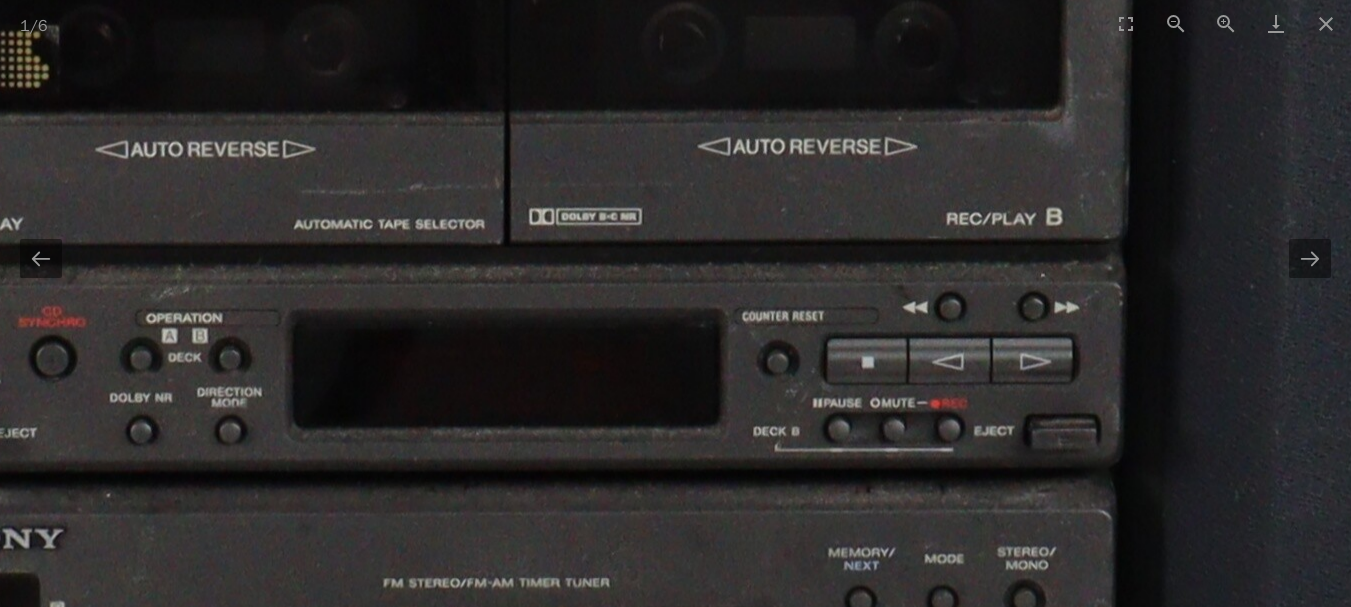 drag, startPoint x: 673, startPoint y: 106, endPoint x: 691, endPoint y: 450, distance: 344.4706 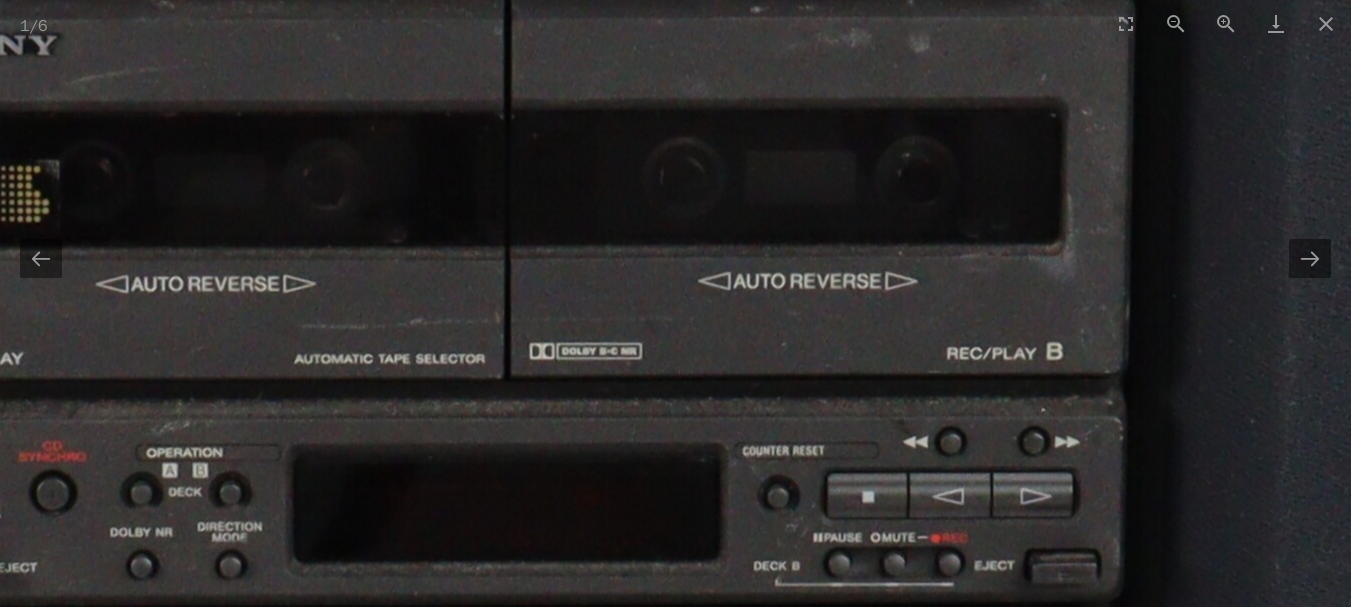 scroll, scrollTop: 0, scrollLeft: 0, axis: both 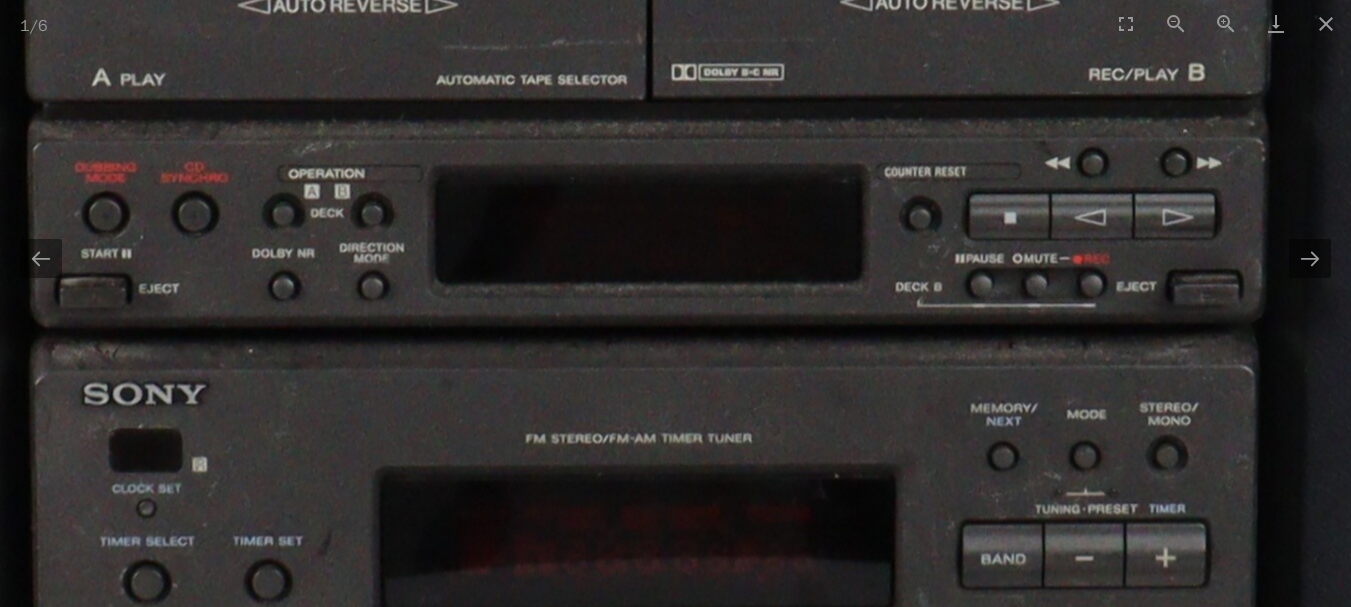 drag, startPoint x: 518, startPoint y: 492, endPoint x: 660, endPoint y: 213, distance: 313.0575 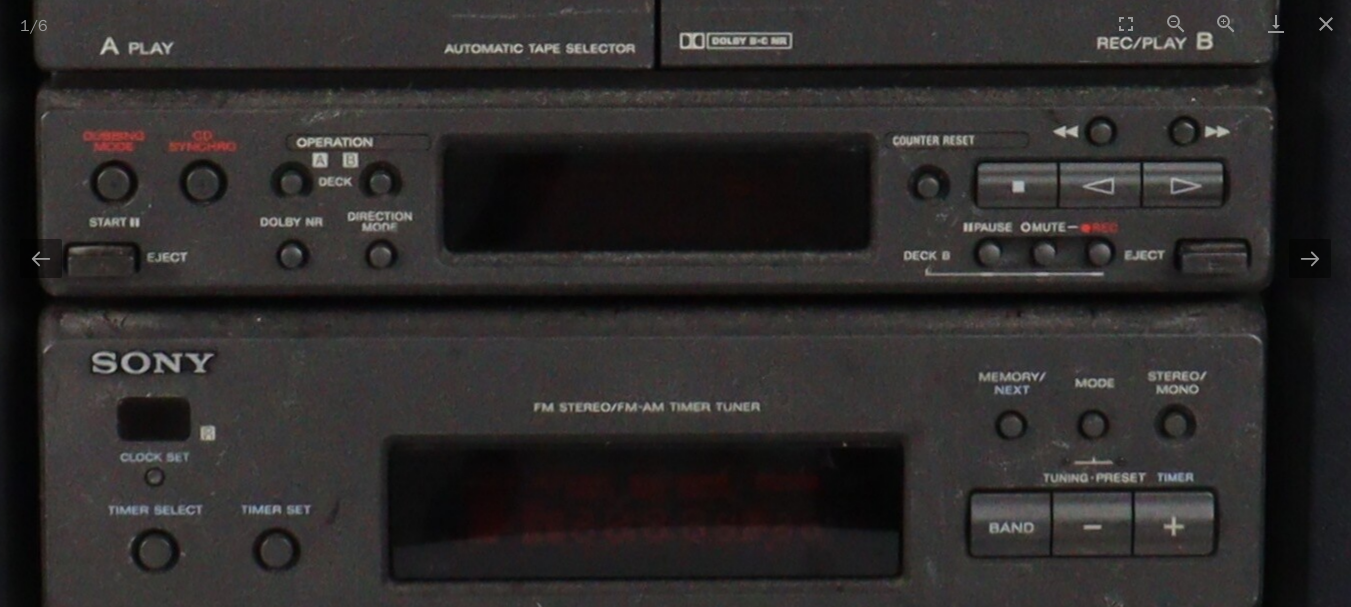scroll, scrollTop: 0, scrollLeft: 0, axis: both 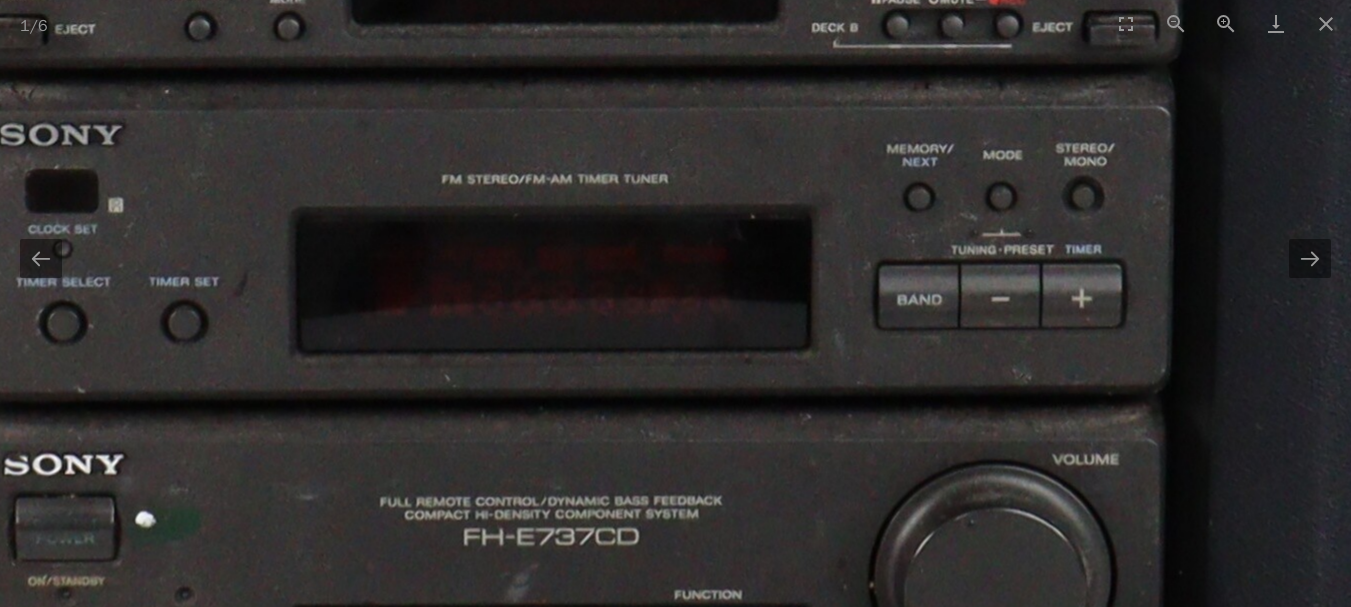 drag, startPoint x: 684, startPoint y: 175, endPoint x: 576, endPoint y: -93, distance: 288.9429 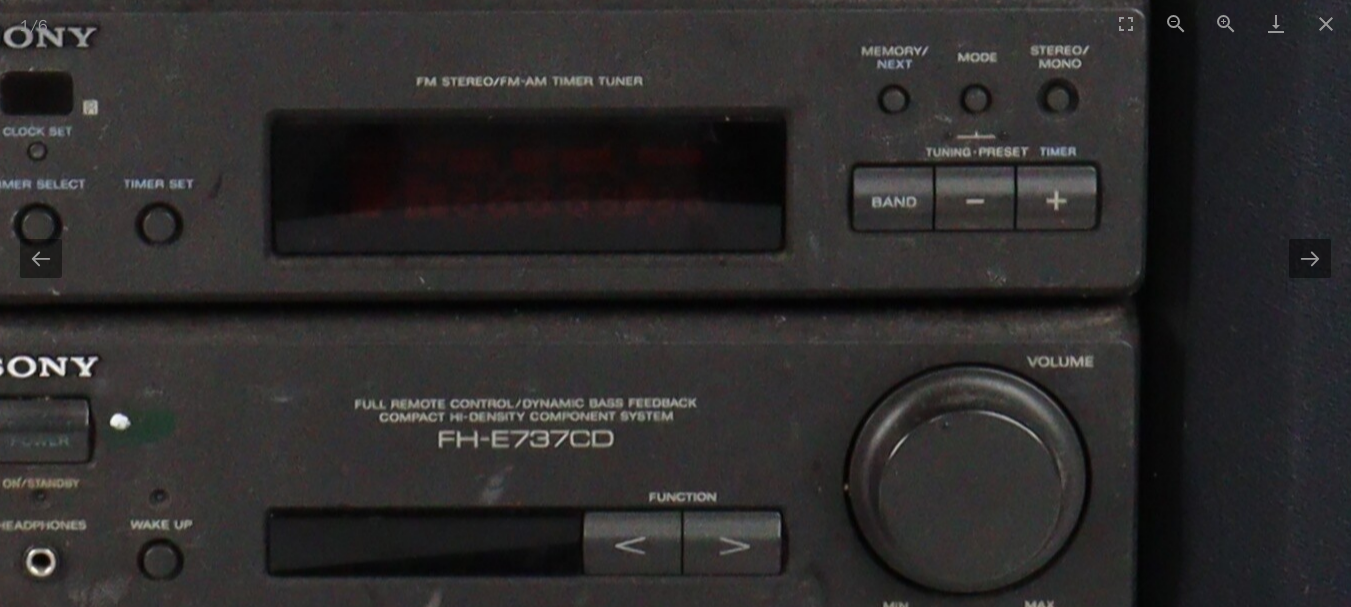 scroll, scrollTop: 0, scrollLeft: 0, axis: both 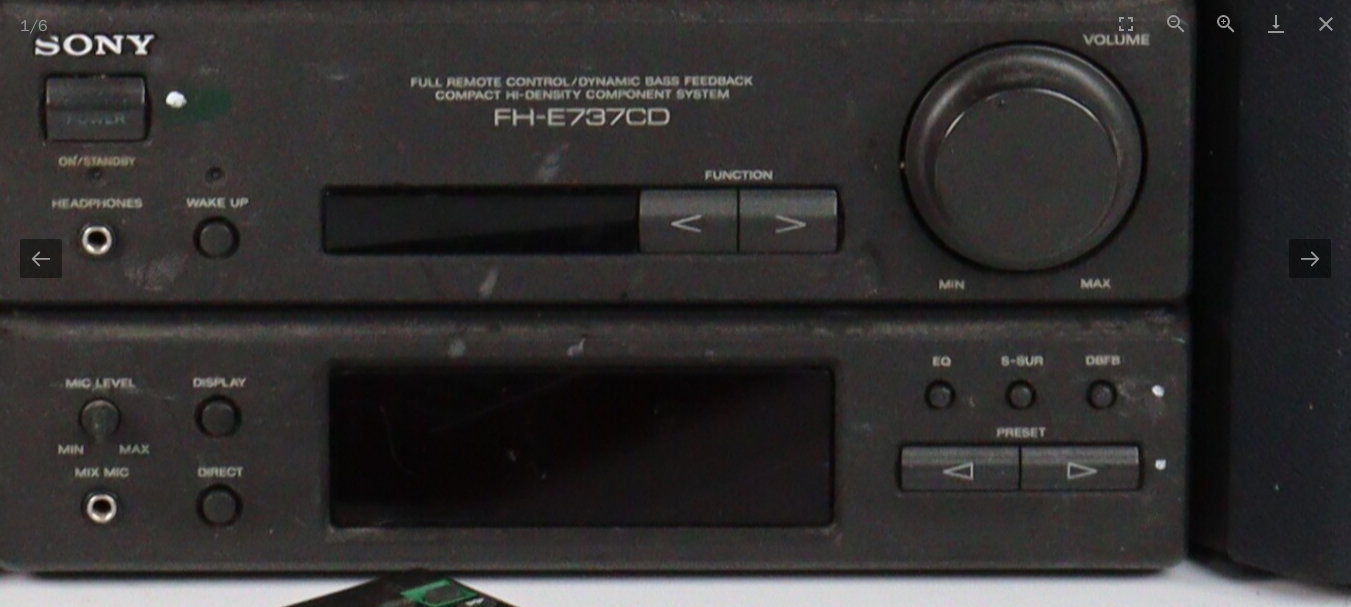 drag, startPoint x: 747, startPoint y: 450, endPoint x: 803, endPoint y: 128, distance: 326.83328 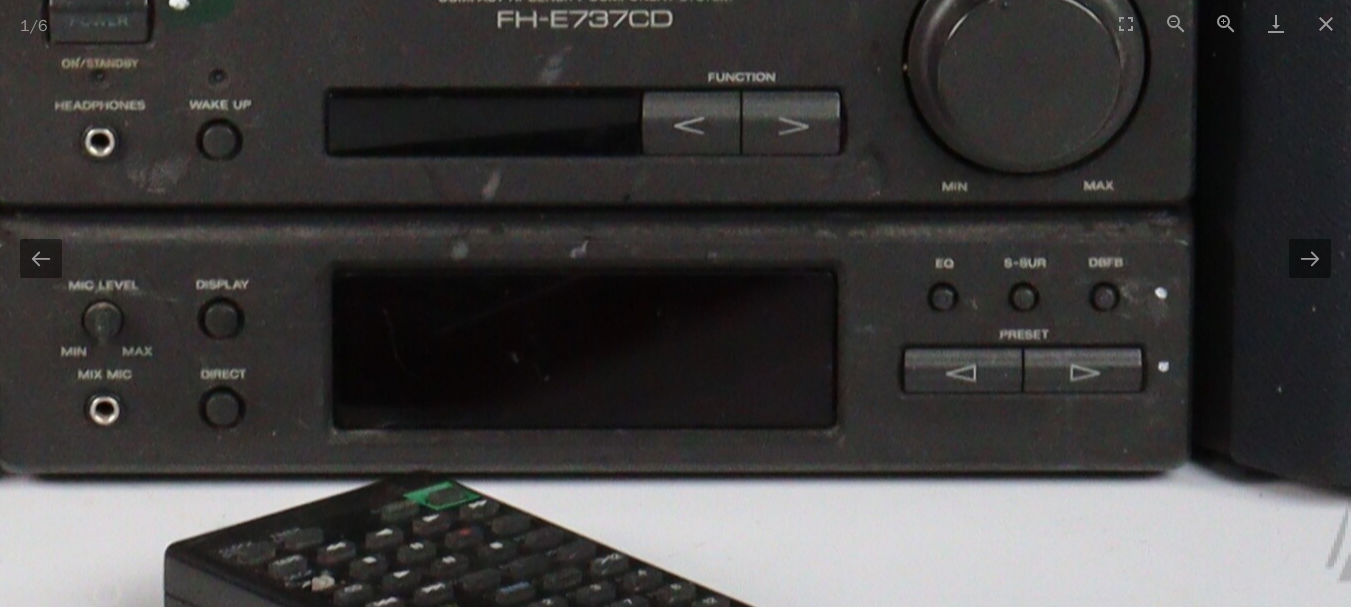 scroll, scrollTop: 0, scrollLeft: 0, axis: both 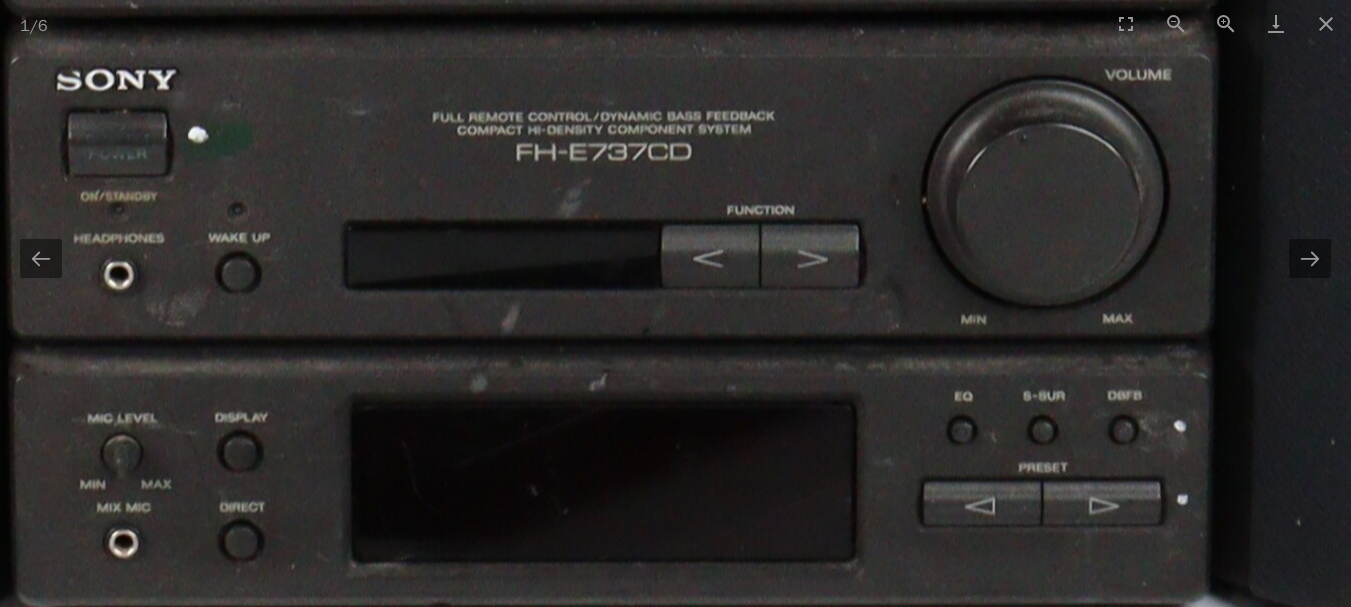 drag, startPoint x: 728, startPoint y: 75, endPoint x: 747, endPoint y: 208, distance: 134.3503 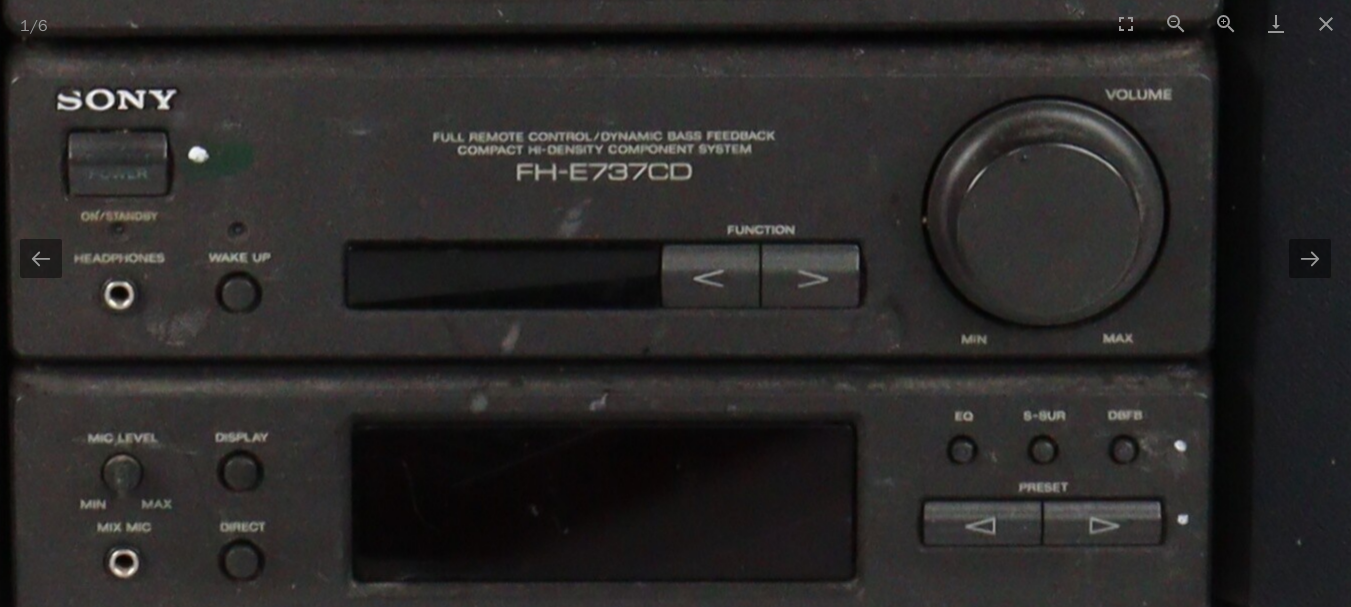 scroll, scrollTop: 0, scrollLeft: 0, axis: both 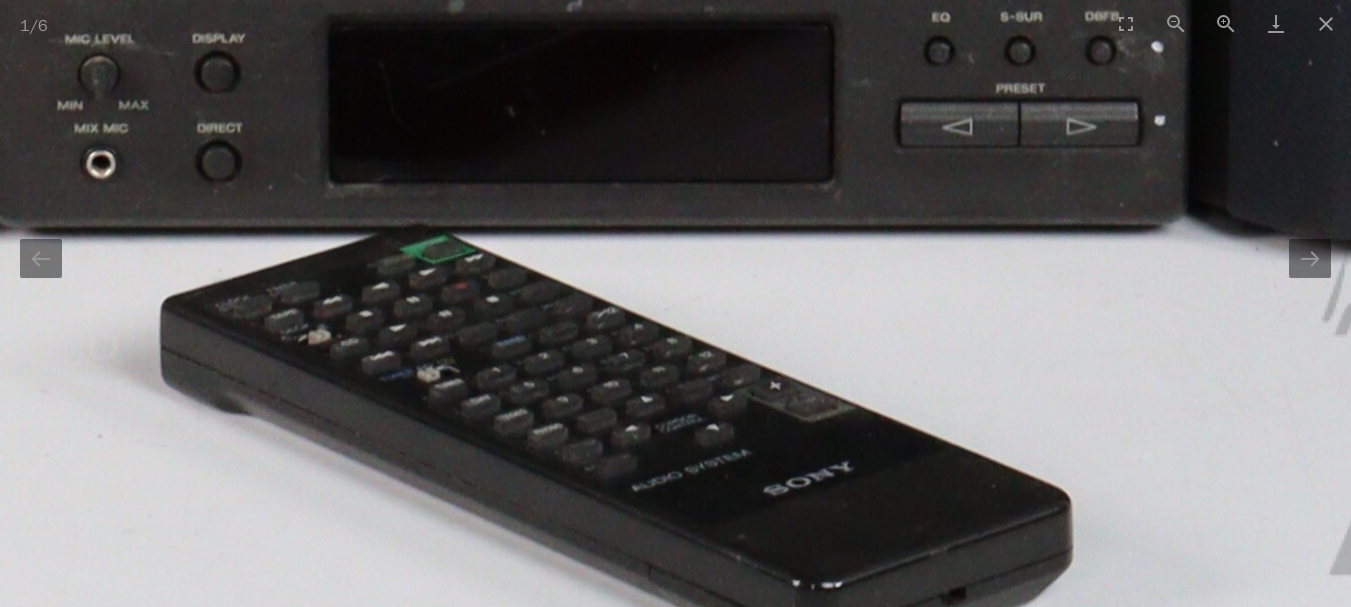 drag, startPoint x: 822, startPoint y: 431, endPoint x: 799, endPoint y: 32, distance: 399.66235 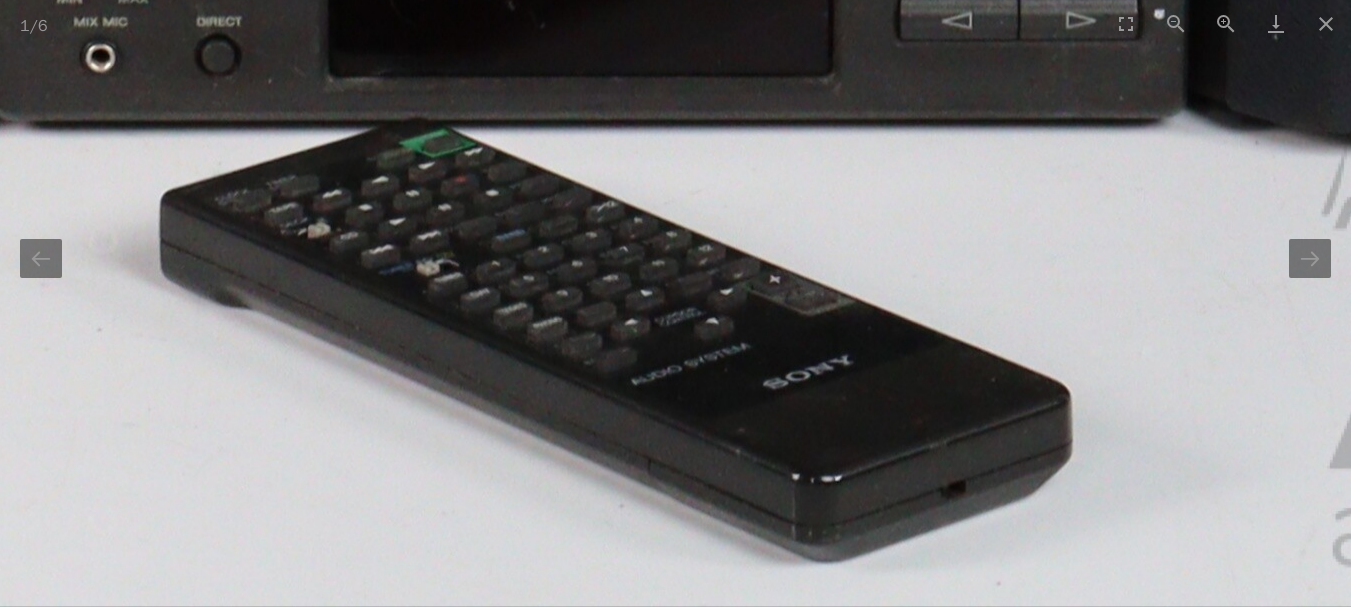 scroll, scrollTop: 0, scrollLeft: 0, axis: both 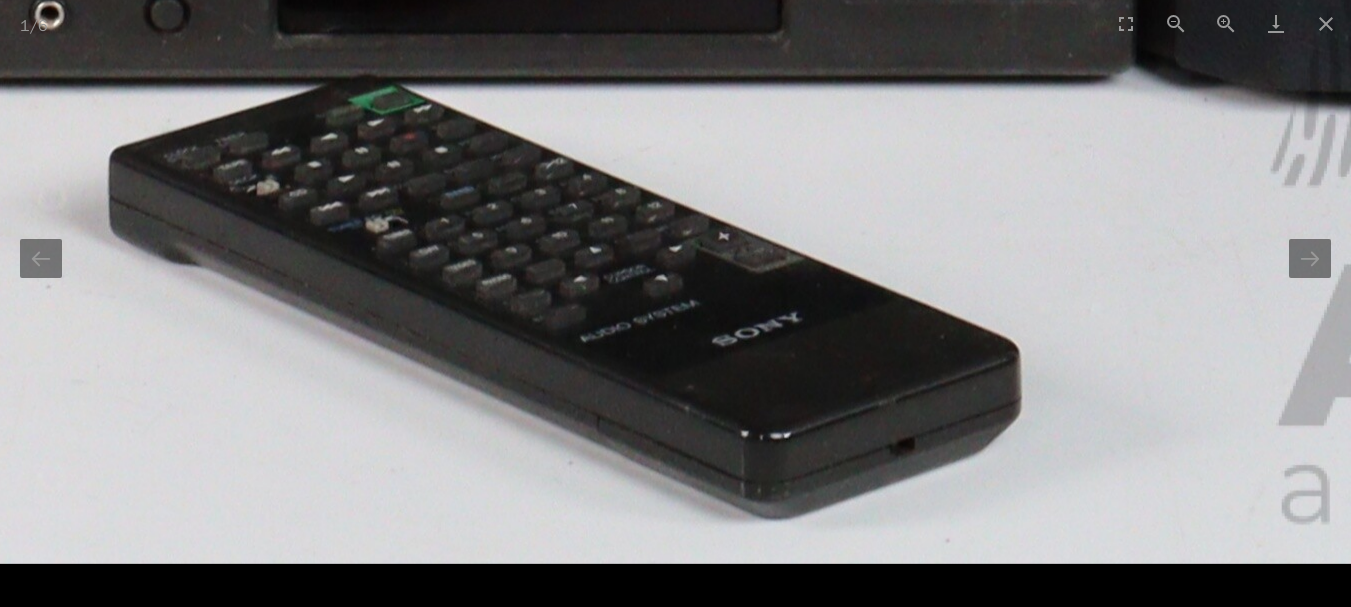 drag, startPoint x: 1008, startPoint y: 414, endPoint x: 956, endPoint y: 154, distance: 265.14902 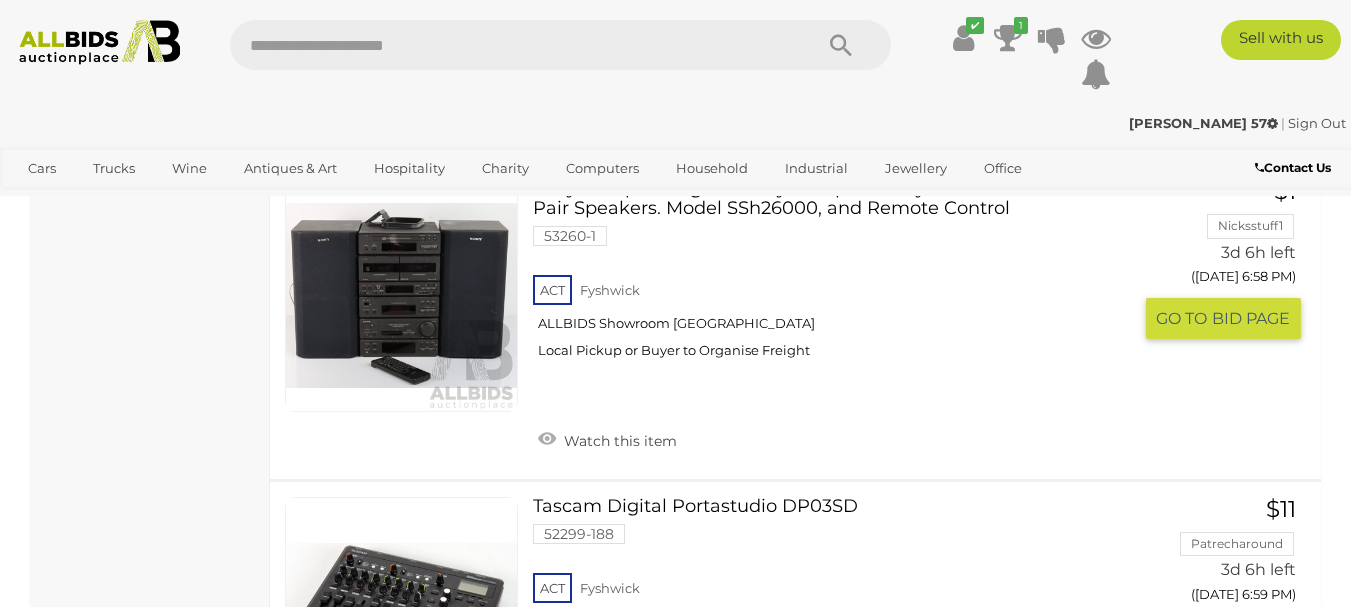 scroll, scrollTop: 8451, scrollLeft: 0, axis: vertical 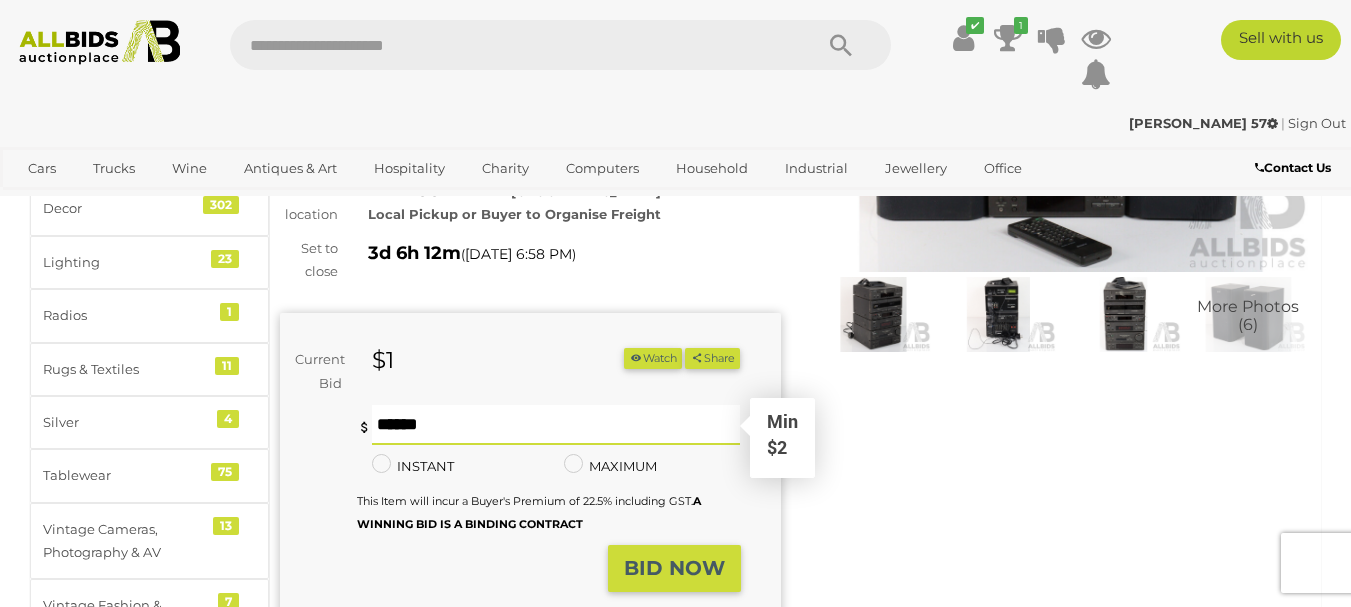 click at bounding box center (556, 425) 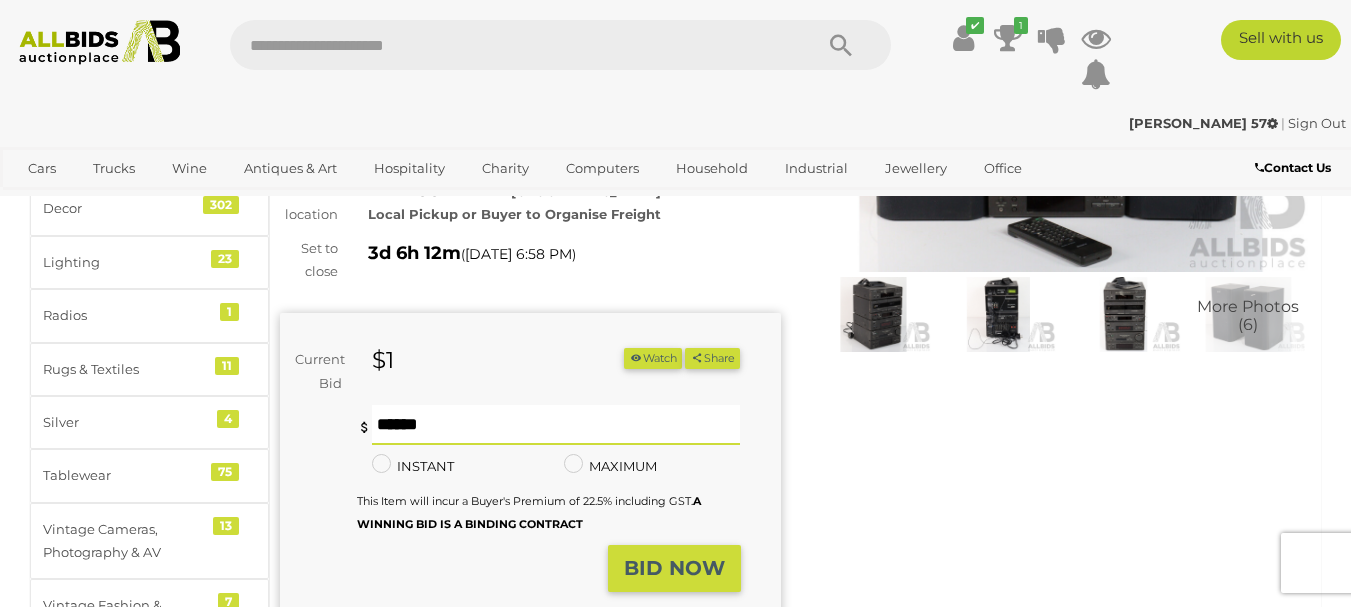 type on "**" 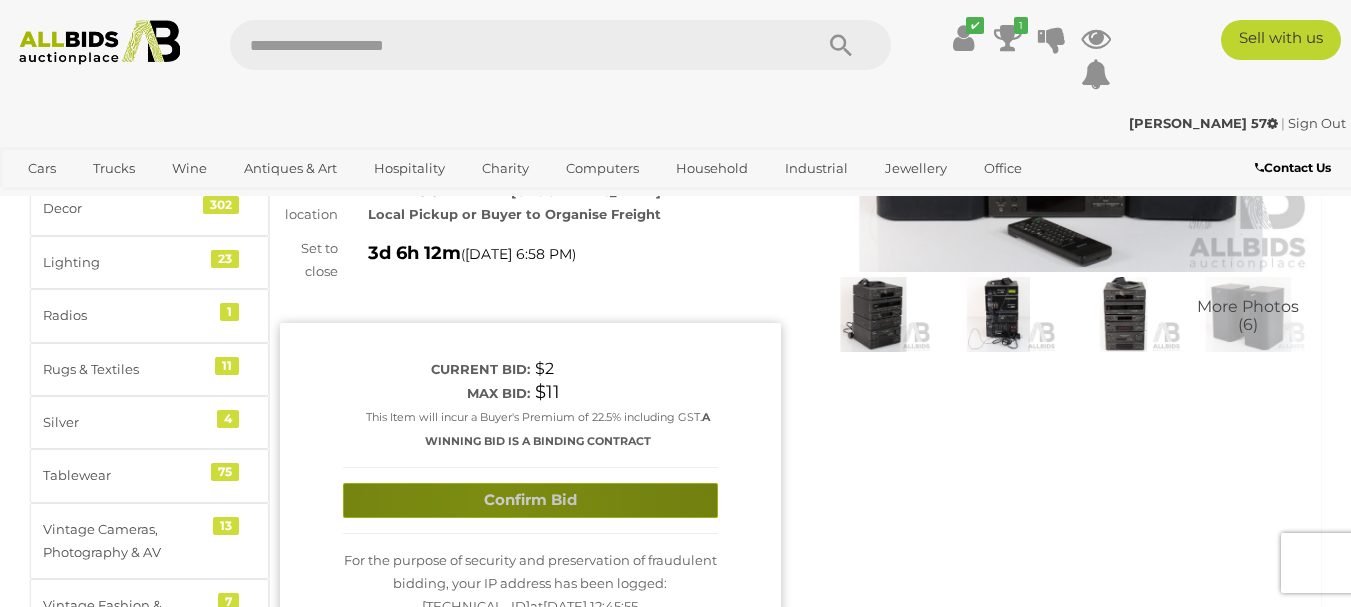 click on "Confirm Bid" at bounding box center (530, 500) 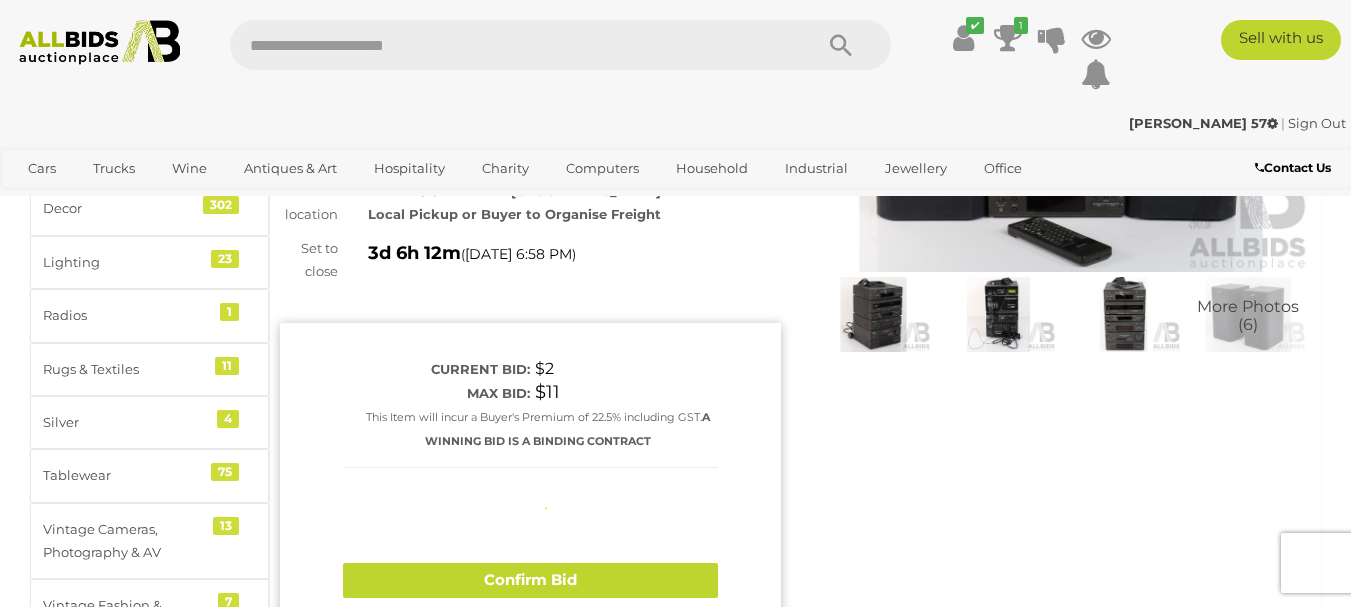 type 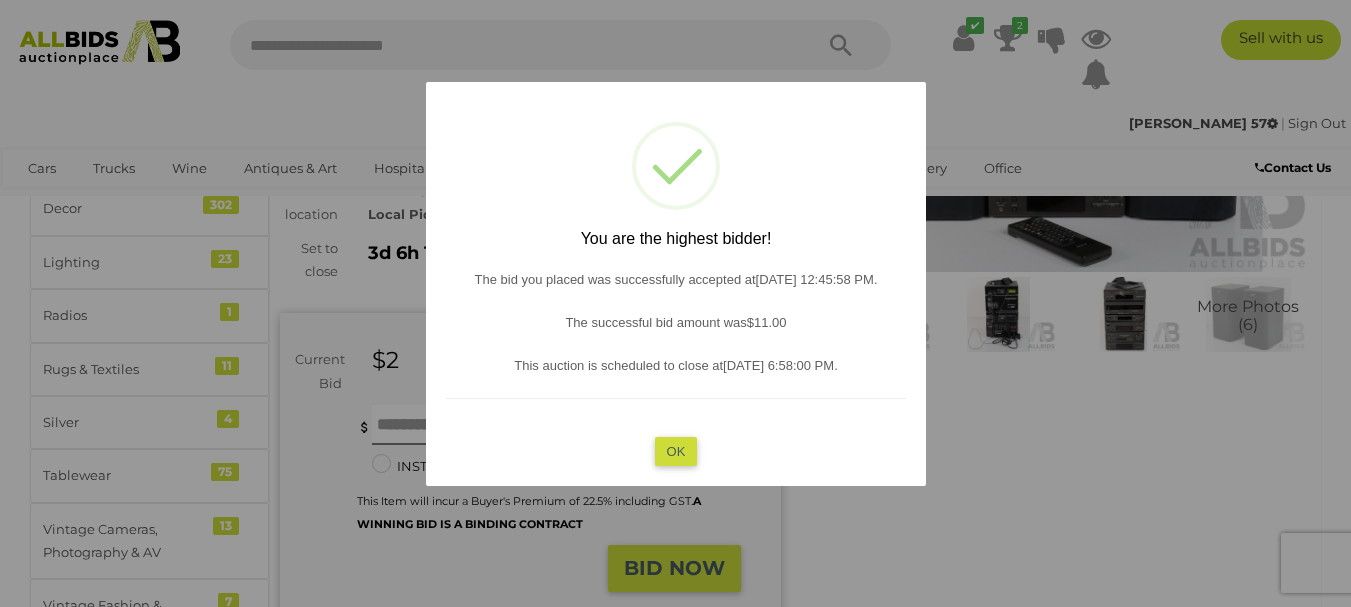 click on "OK" at bounding box center [675, 450] 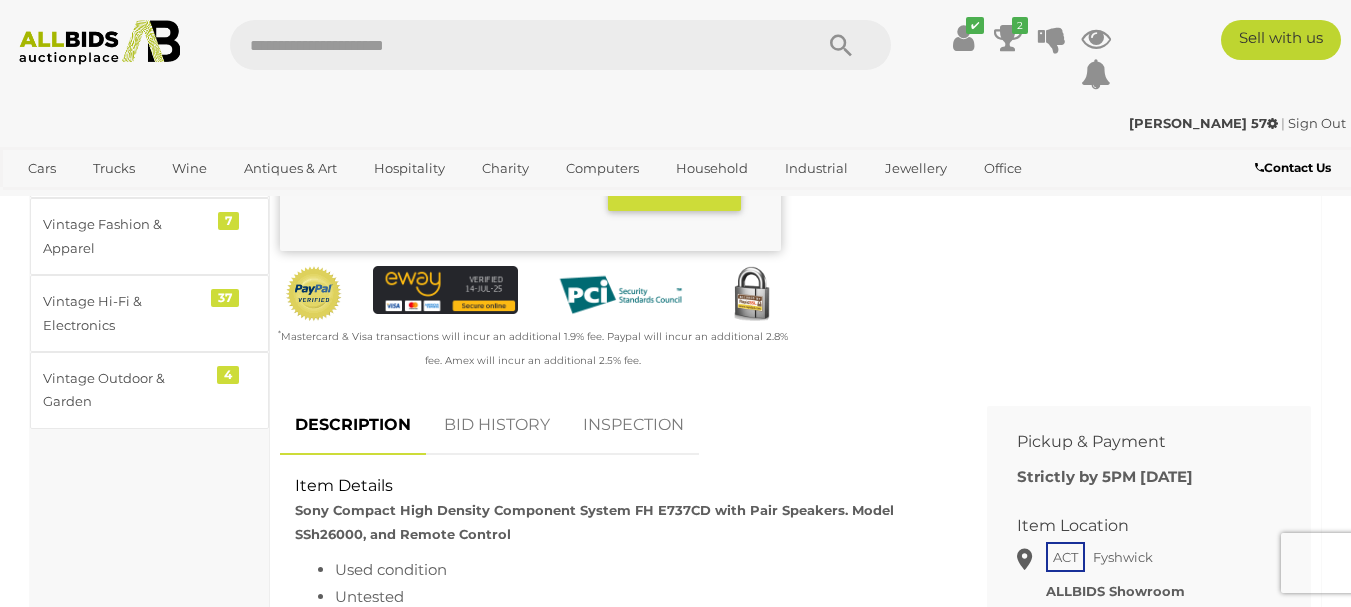 scroll, scrollTop: 700, scrollLeft: 0, axis: vertical 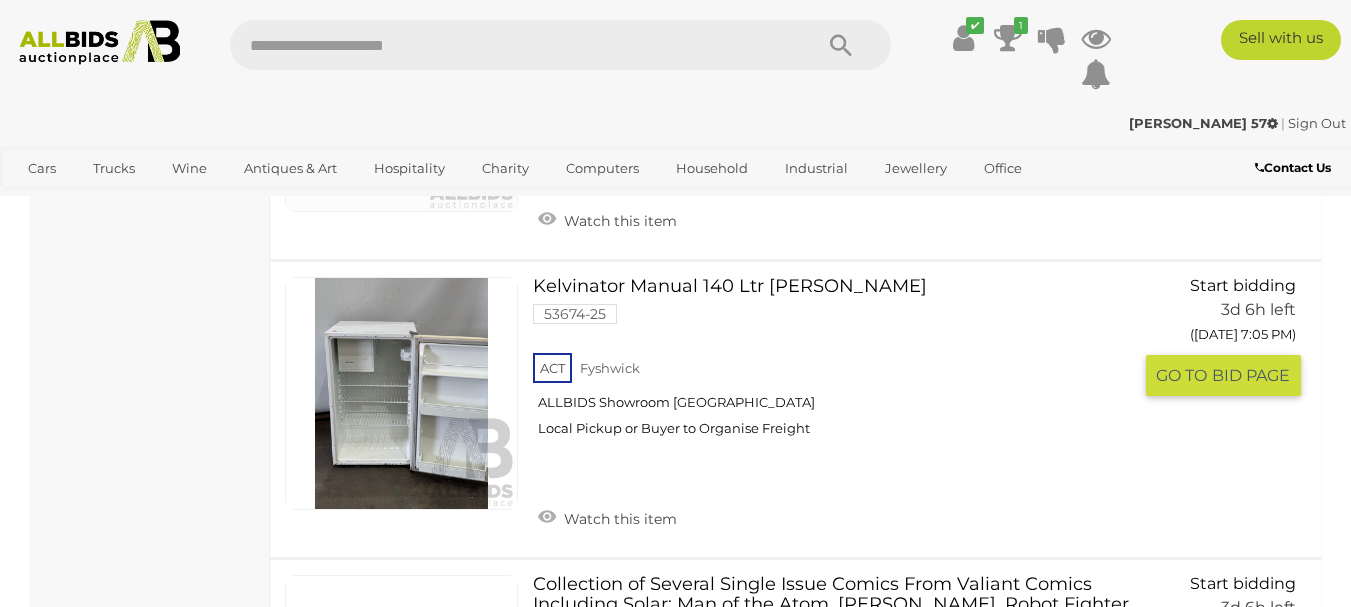 click at bounding box center [401, 393] 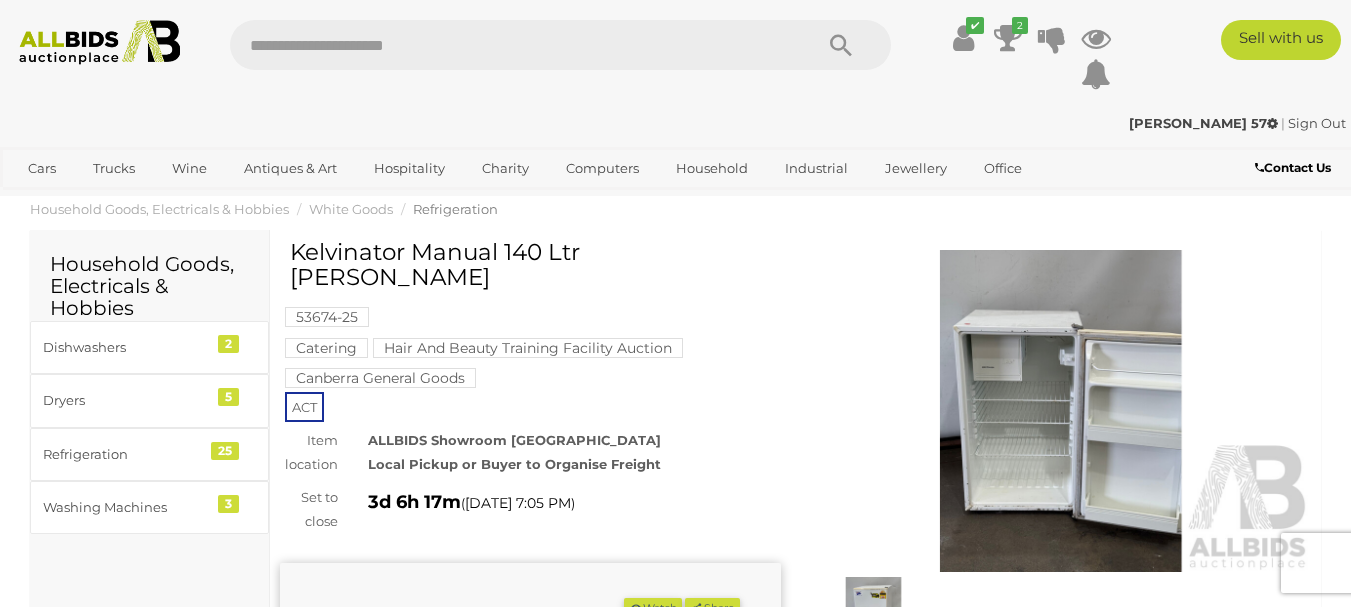 scroll, scrollTop: 200, scrollLeft: 0, axis: vertical 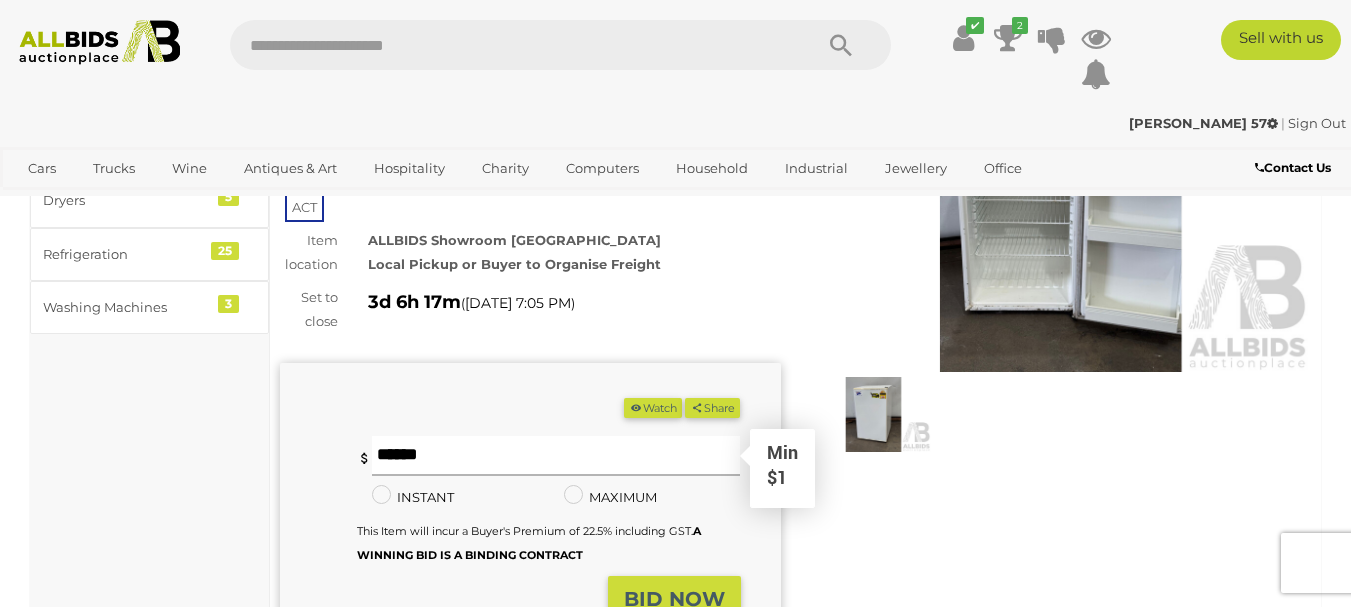 click at bounding box center [556, 456] 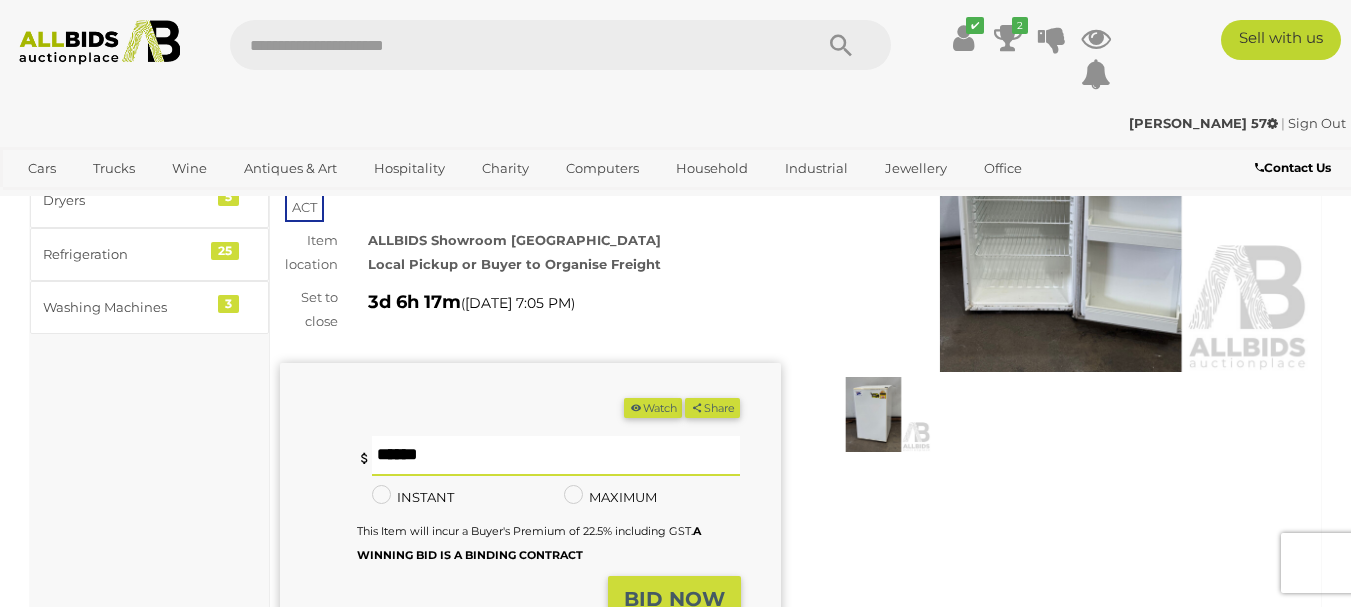 type on "**" 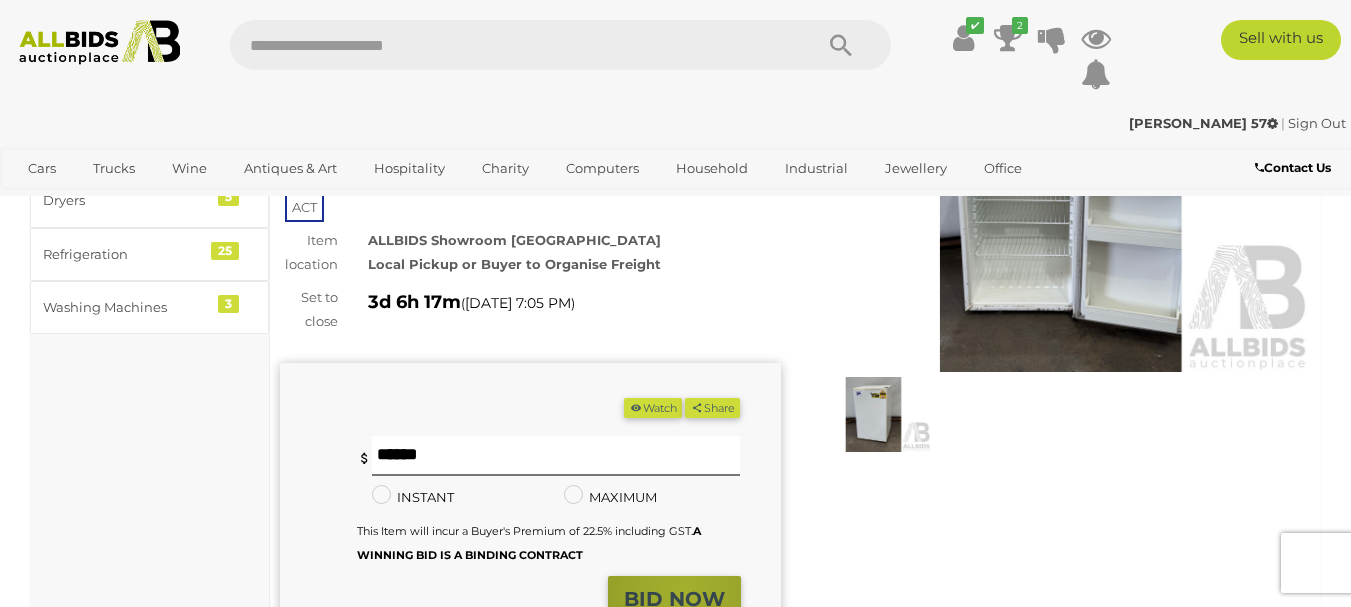 click on "BID NOW" at bounding box center [674, 599] 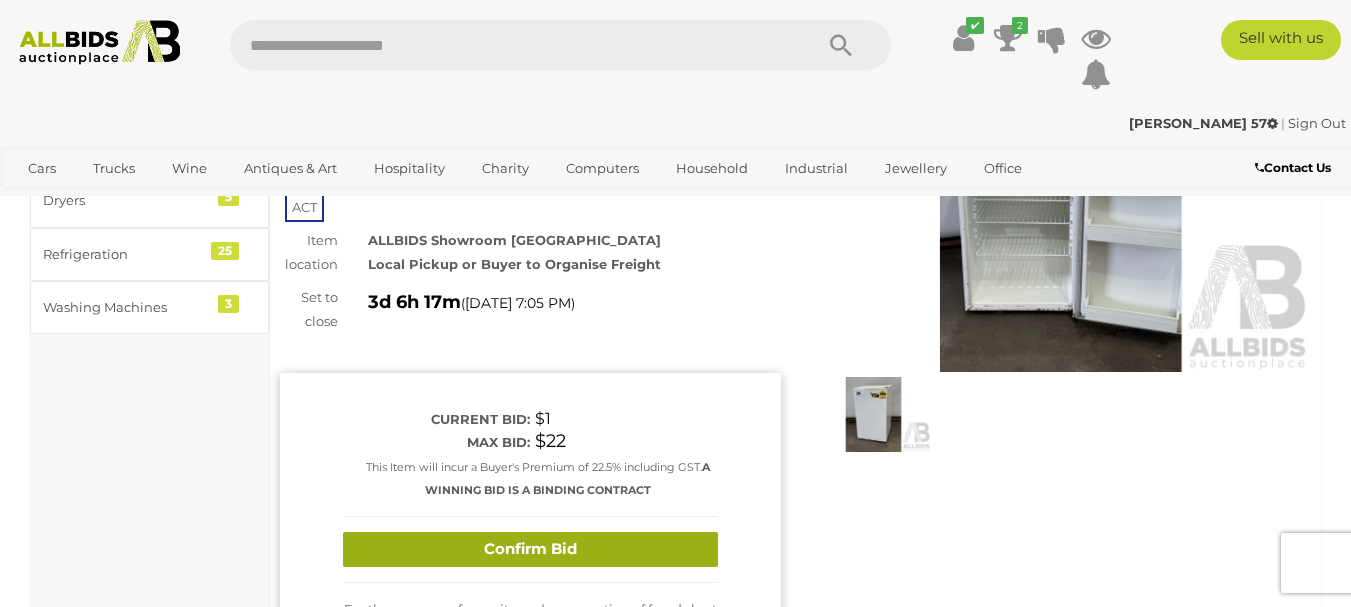 click on "Confirm Bid" at bounding box center [530, 549] 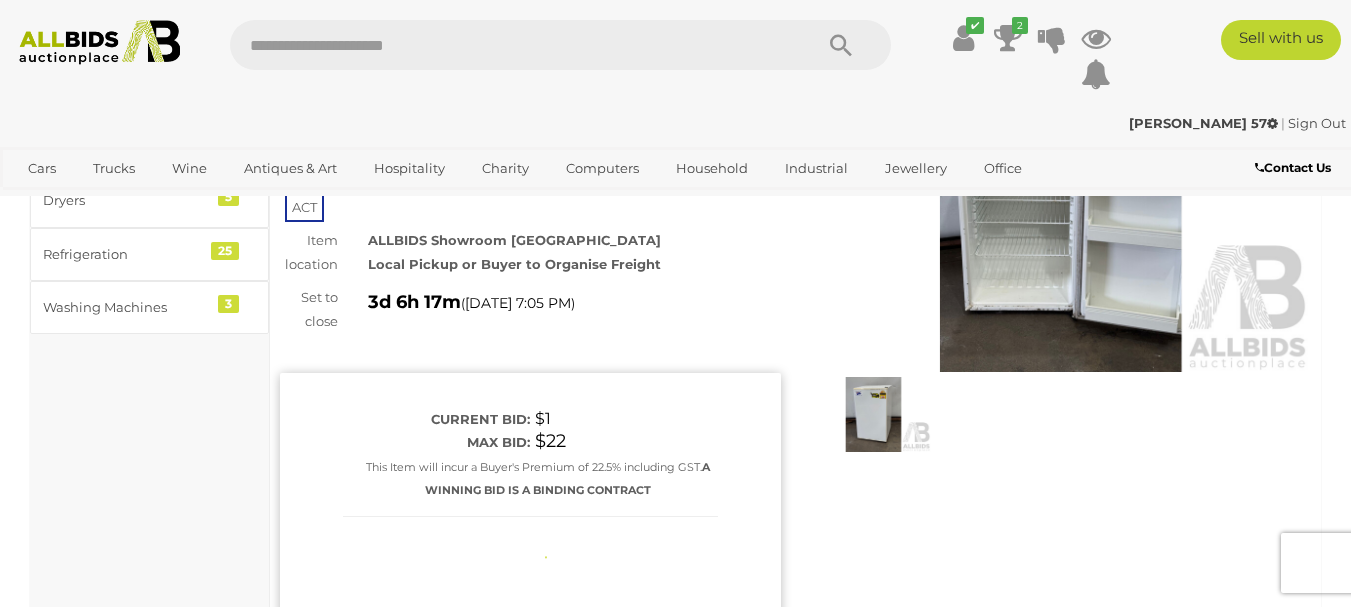 type 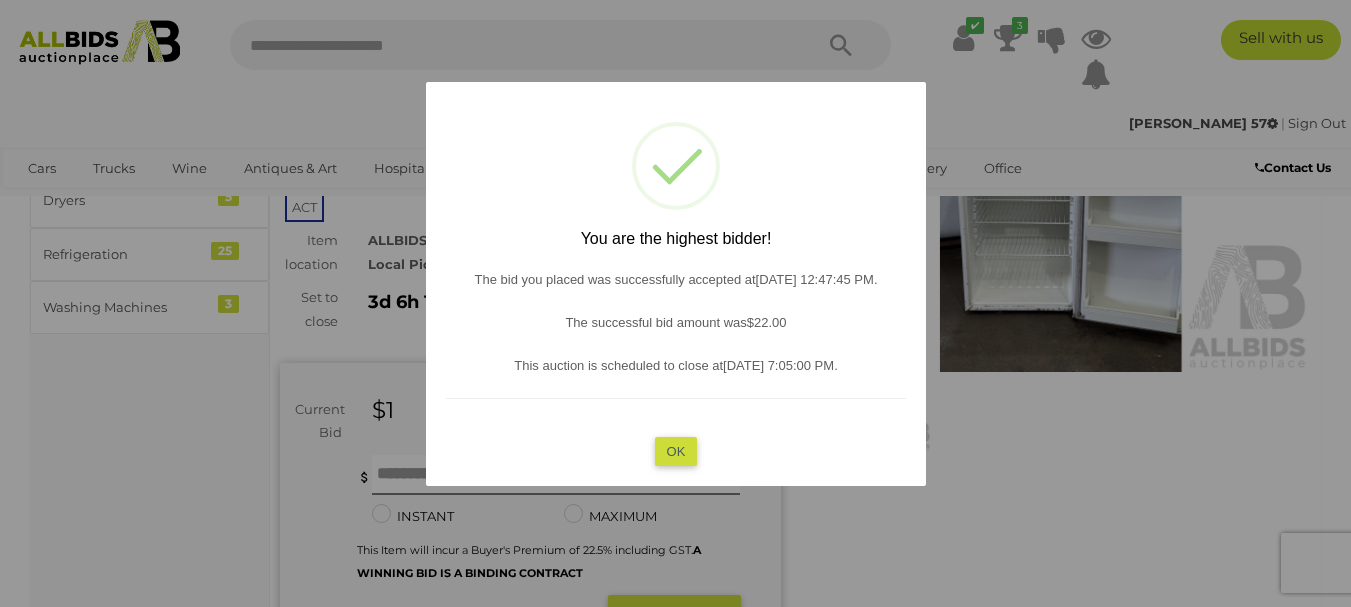 click on "OK" at bounding box center [675, 450] 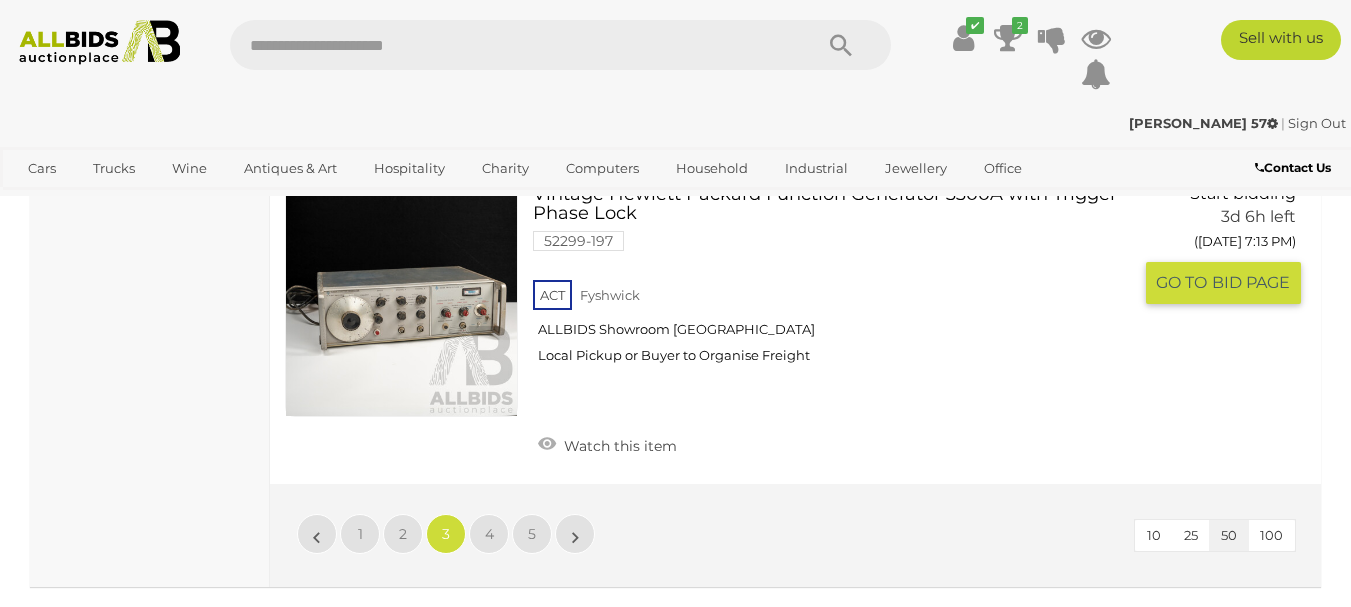 scroll, scrollTop: 15546, scrollLeft: 0, axis: vertical 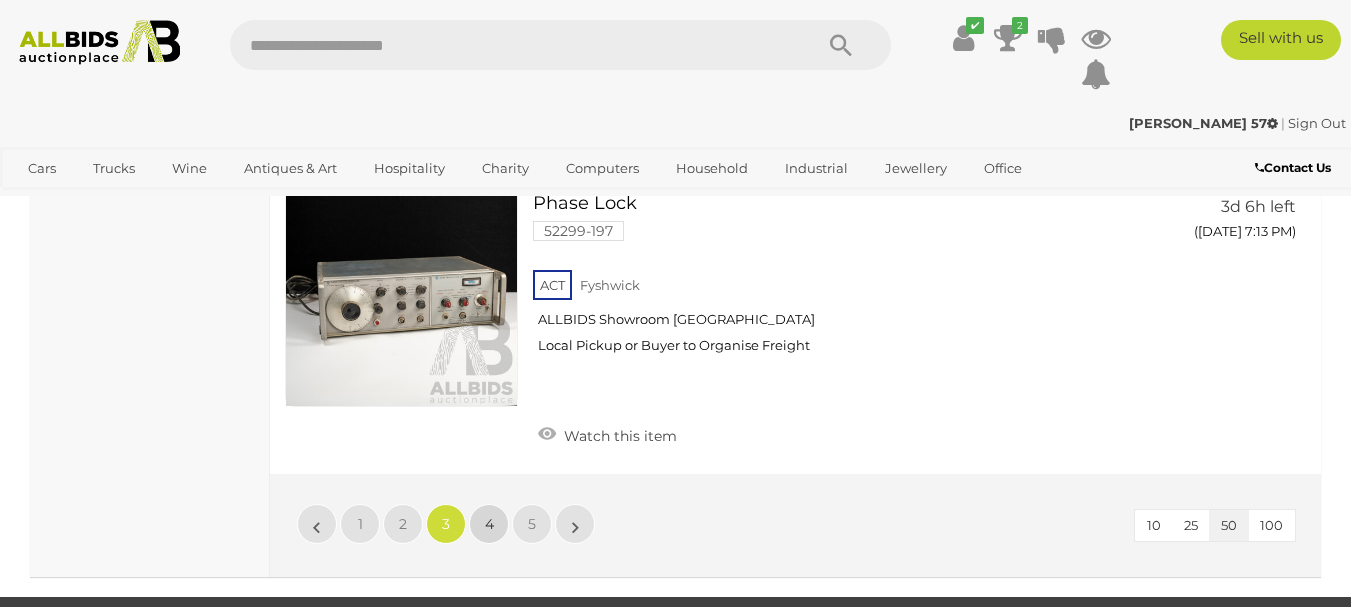 click on "4" at bounding box center (489, 524) 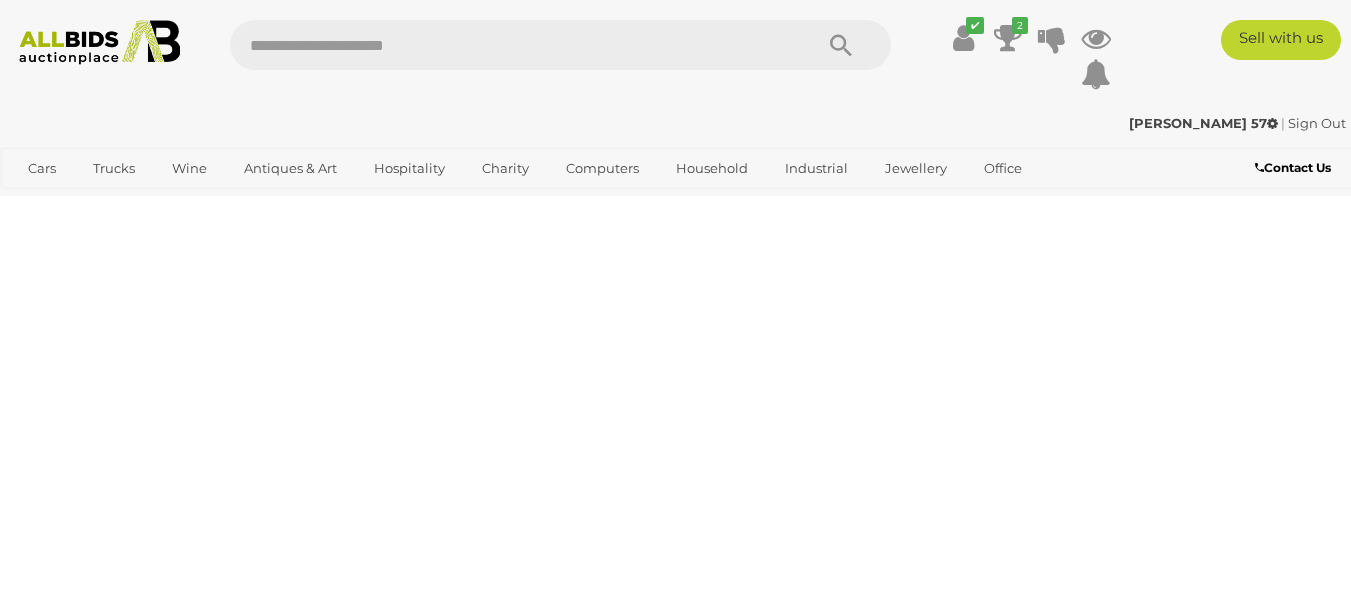 scroll, scrollTop: 269, scrollLeft: 0, axis: vertical 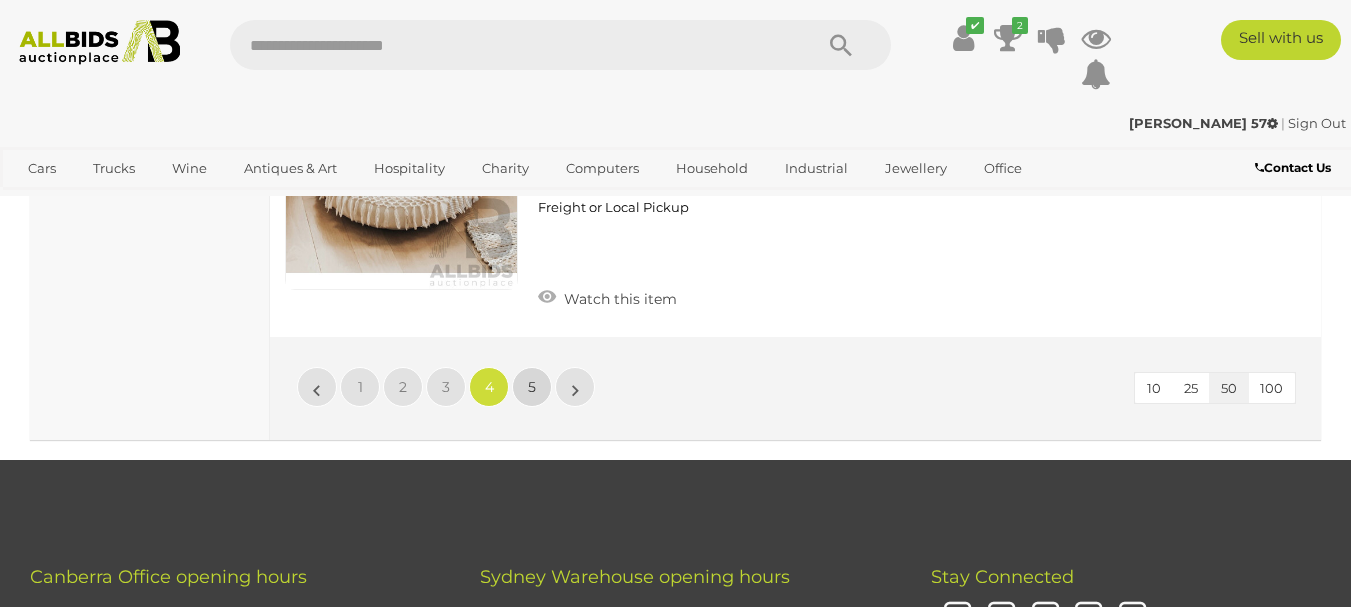 click on "5" at bounding box center [532, 387] 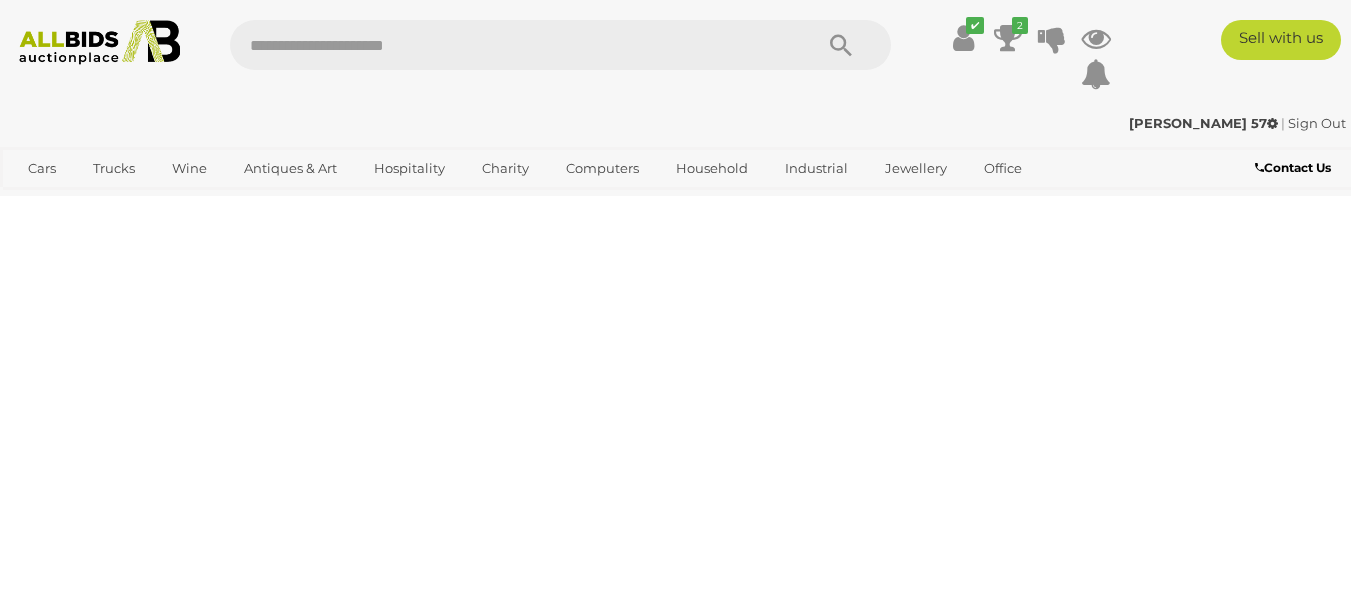 scroll, scrollTop: 269, scrollLeft: 0, axis: vertical 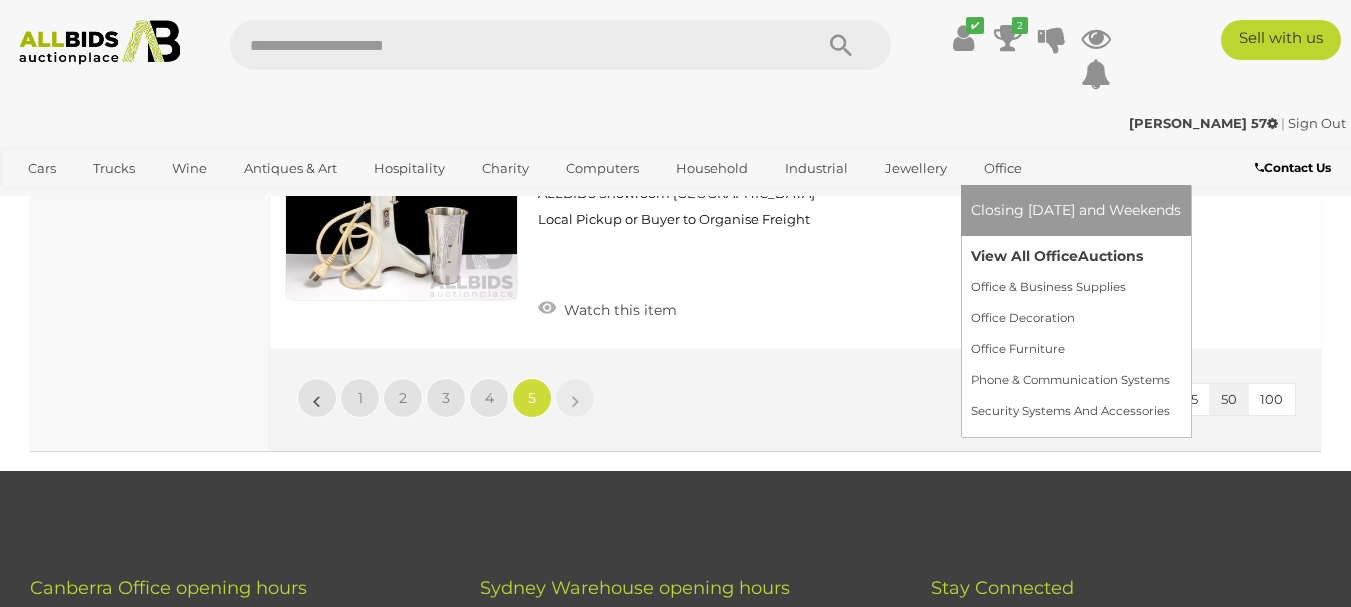 click on "View All Office  Auctions" at bounding box center (1076, 256) 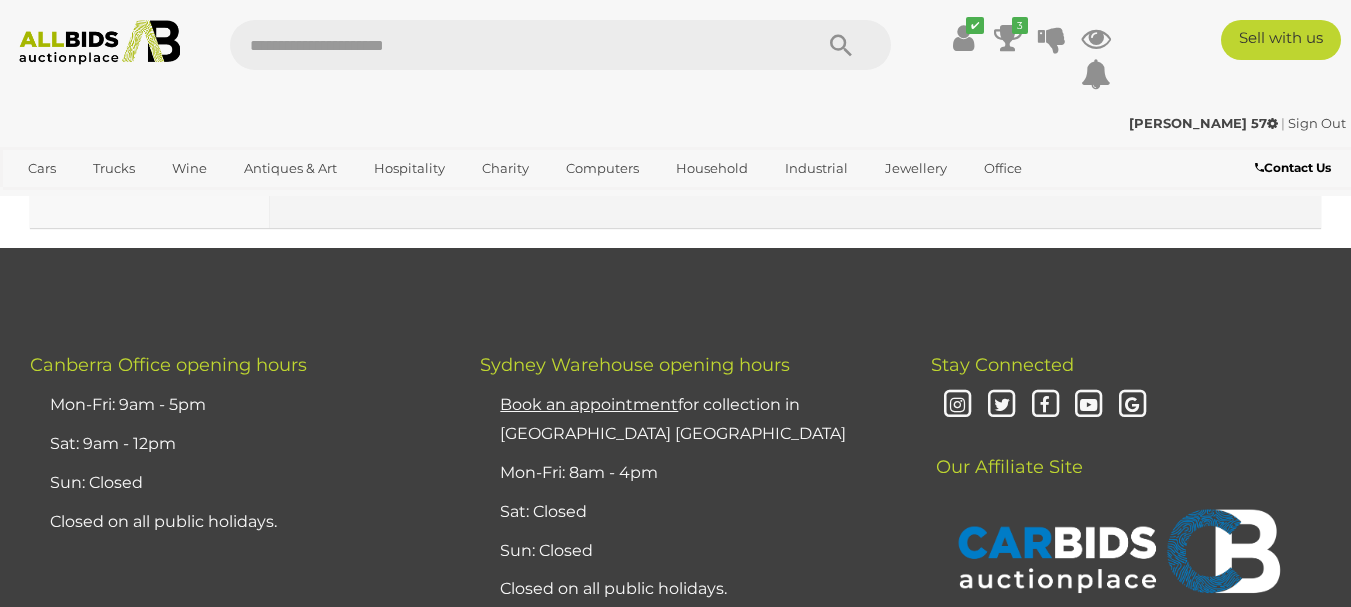 scroll, scrollTop: 13400, scrollLeft: 0, axis: vertical 